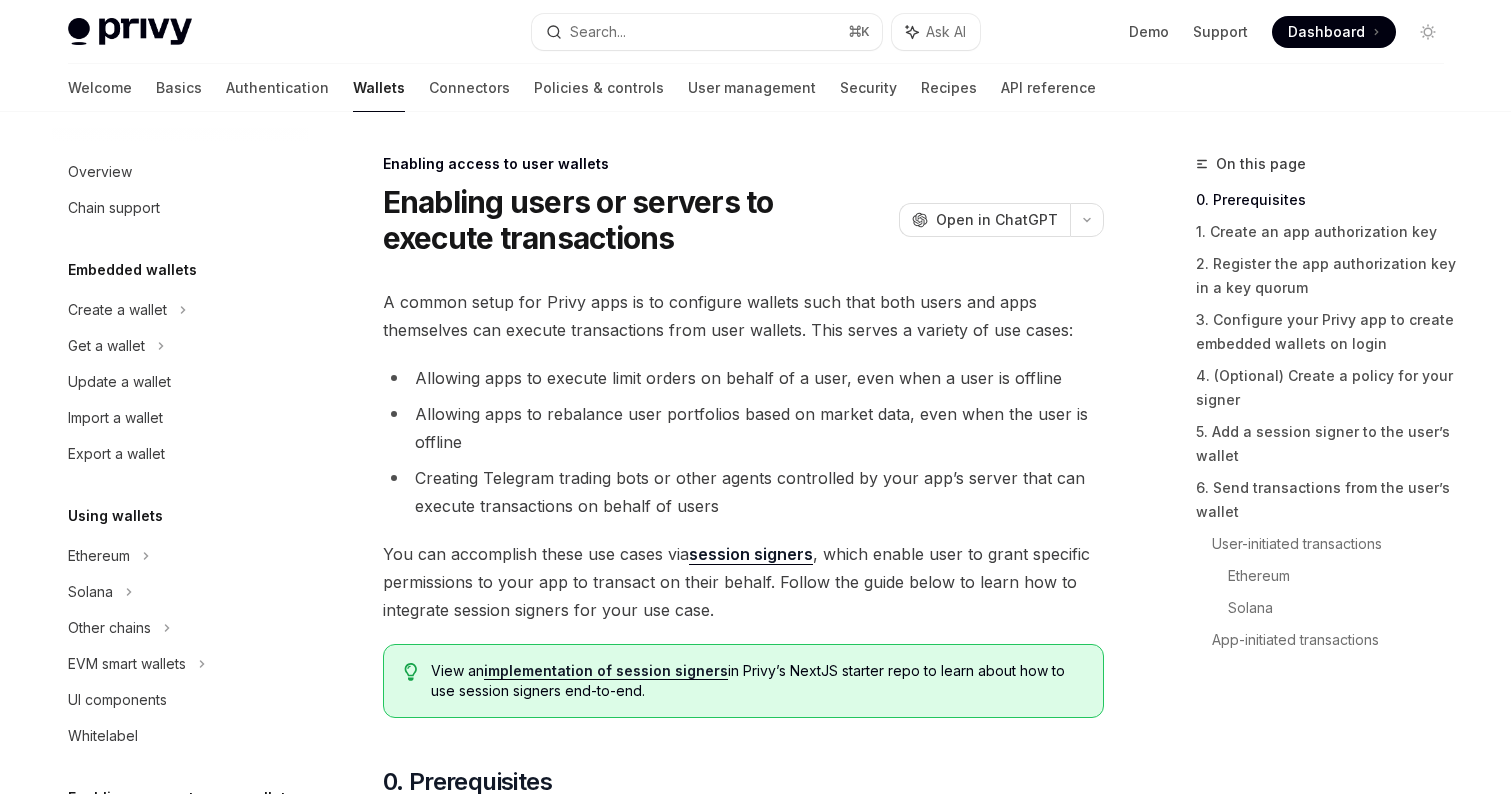 scroll, scrollTop: 0, scrollLeft: 0, axis: both 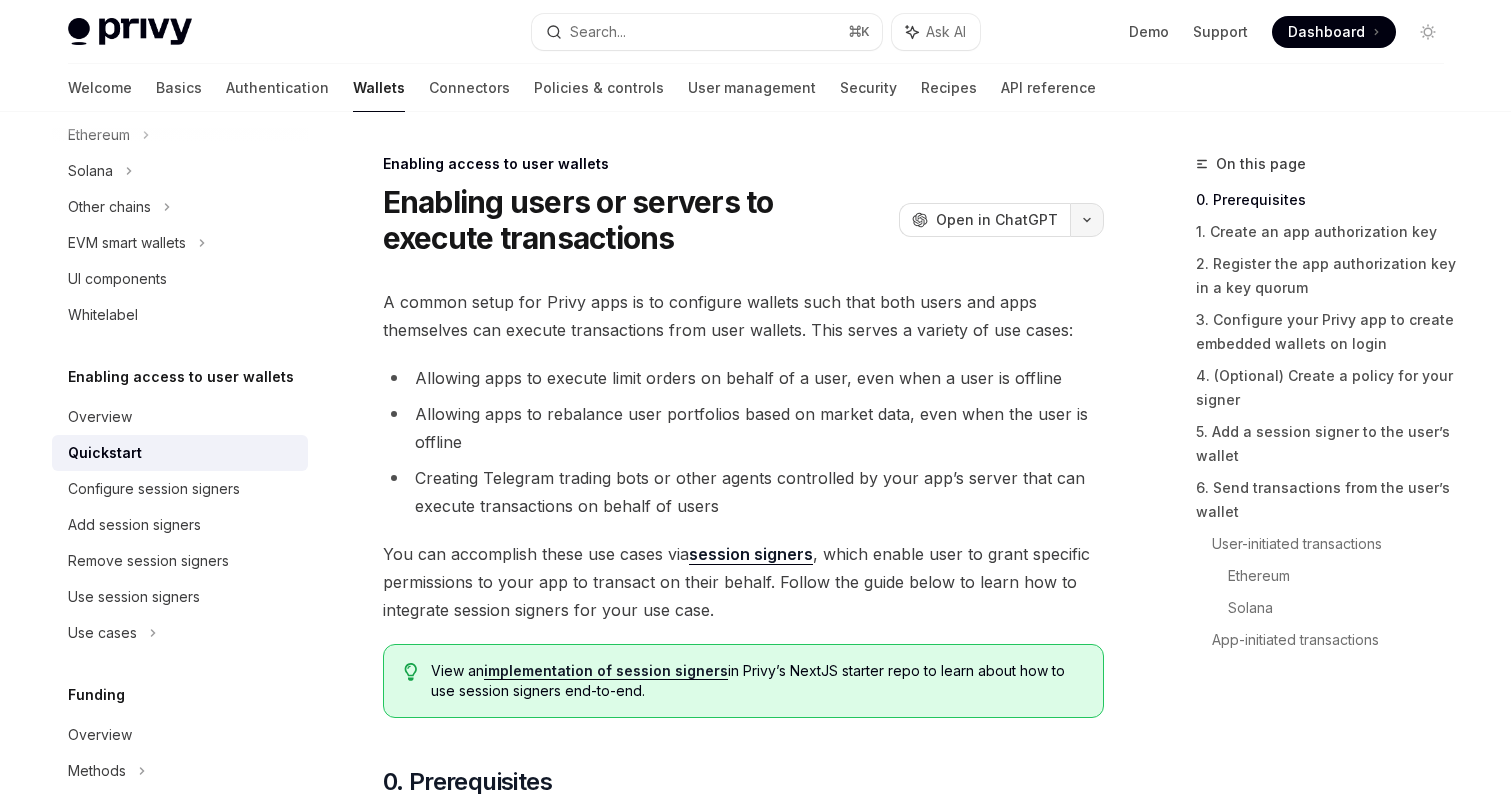 click at bounding box center (1087, 220) 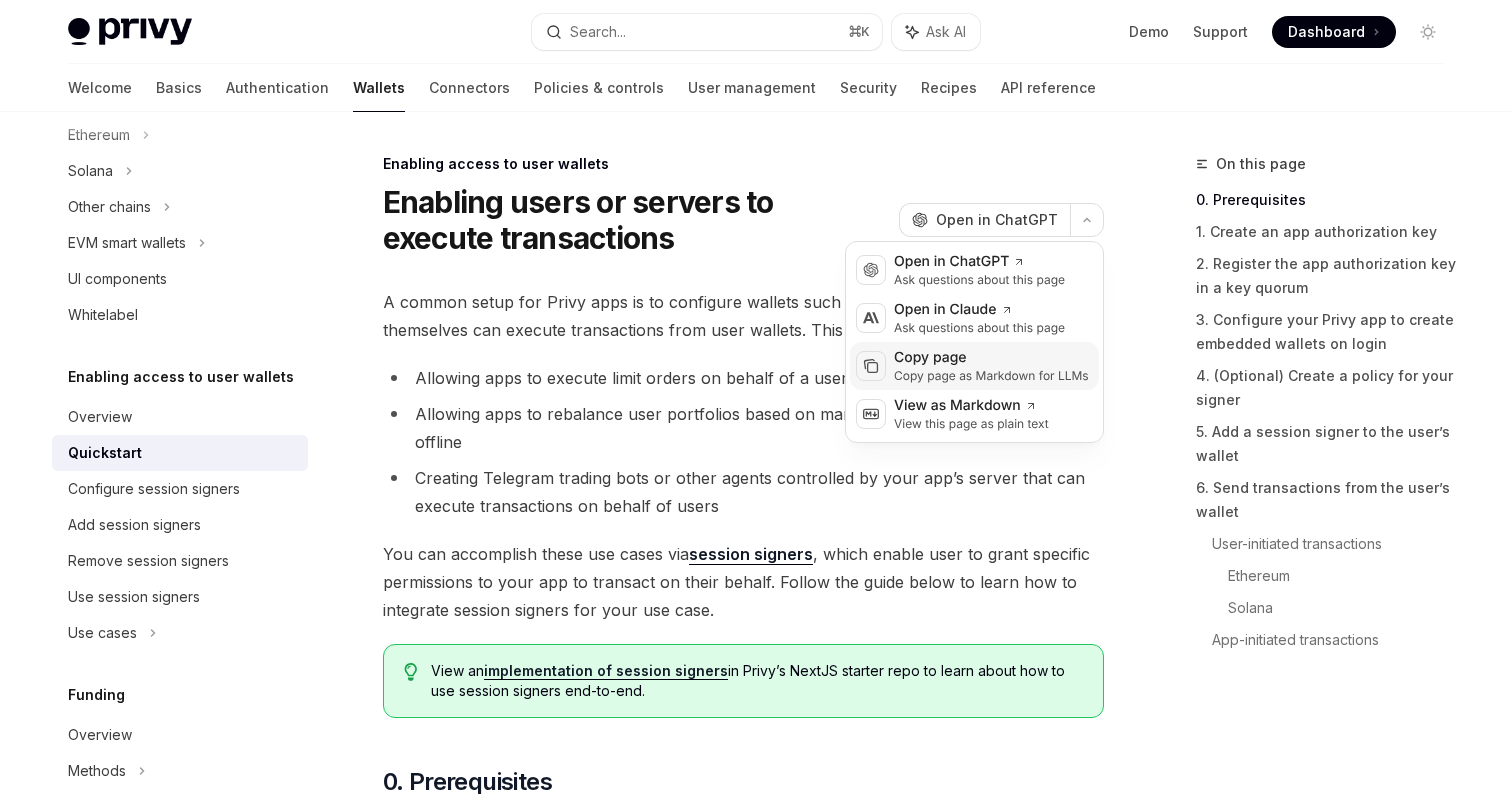 click on "Copy page as Markdown for LLMs" at bounding box center (991, 376) 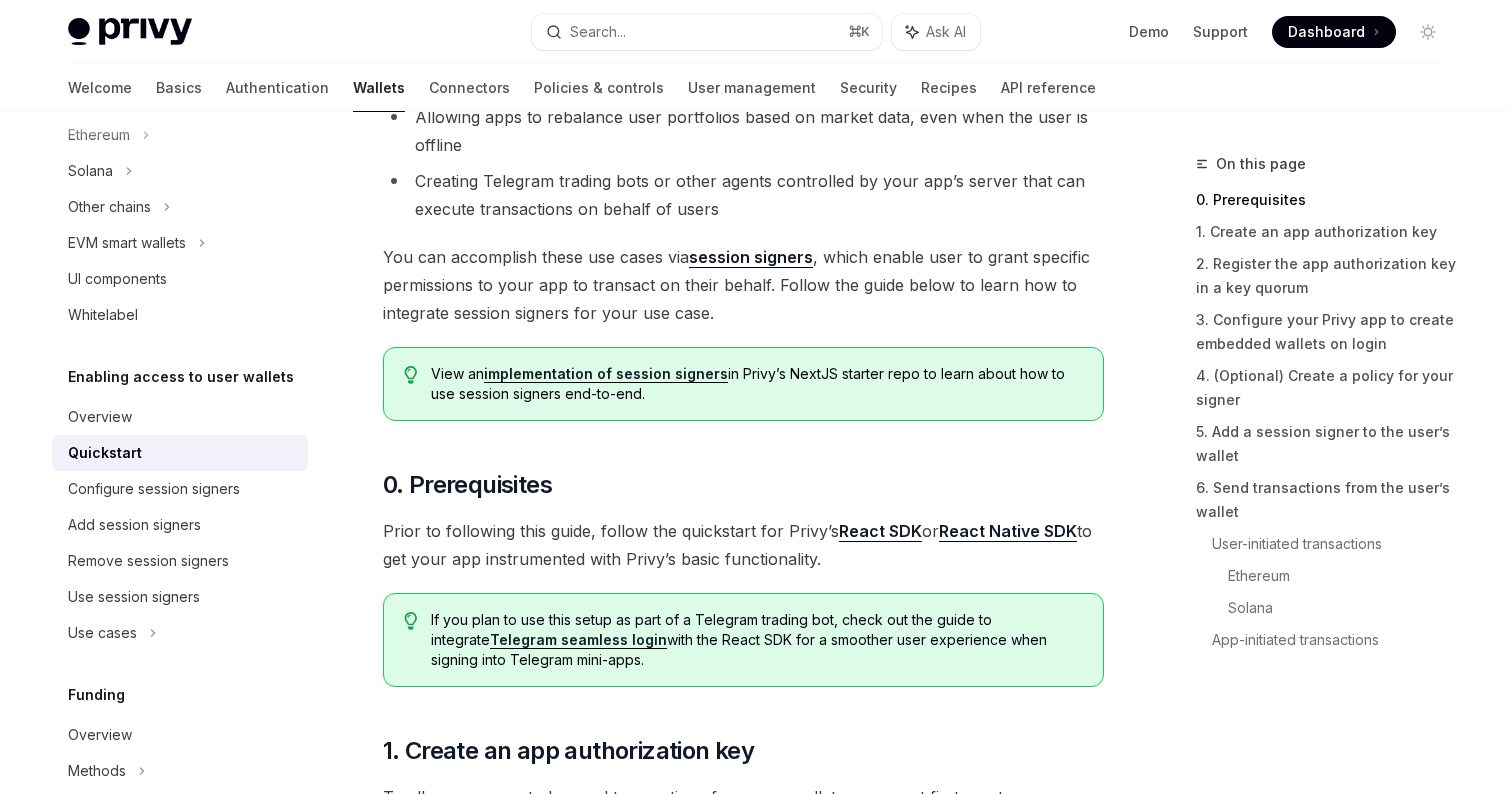 scroll, scrollTop: 323, scrollLeft: 0, axis: vertical 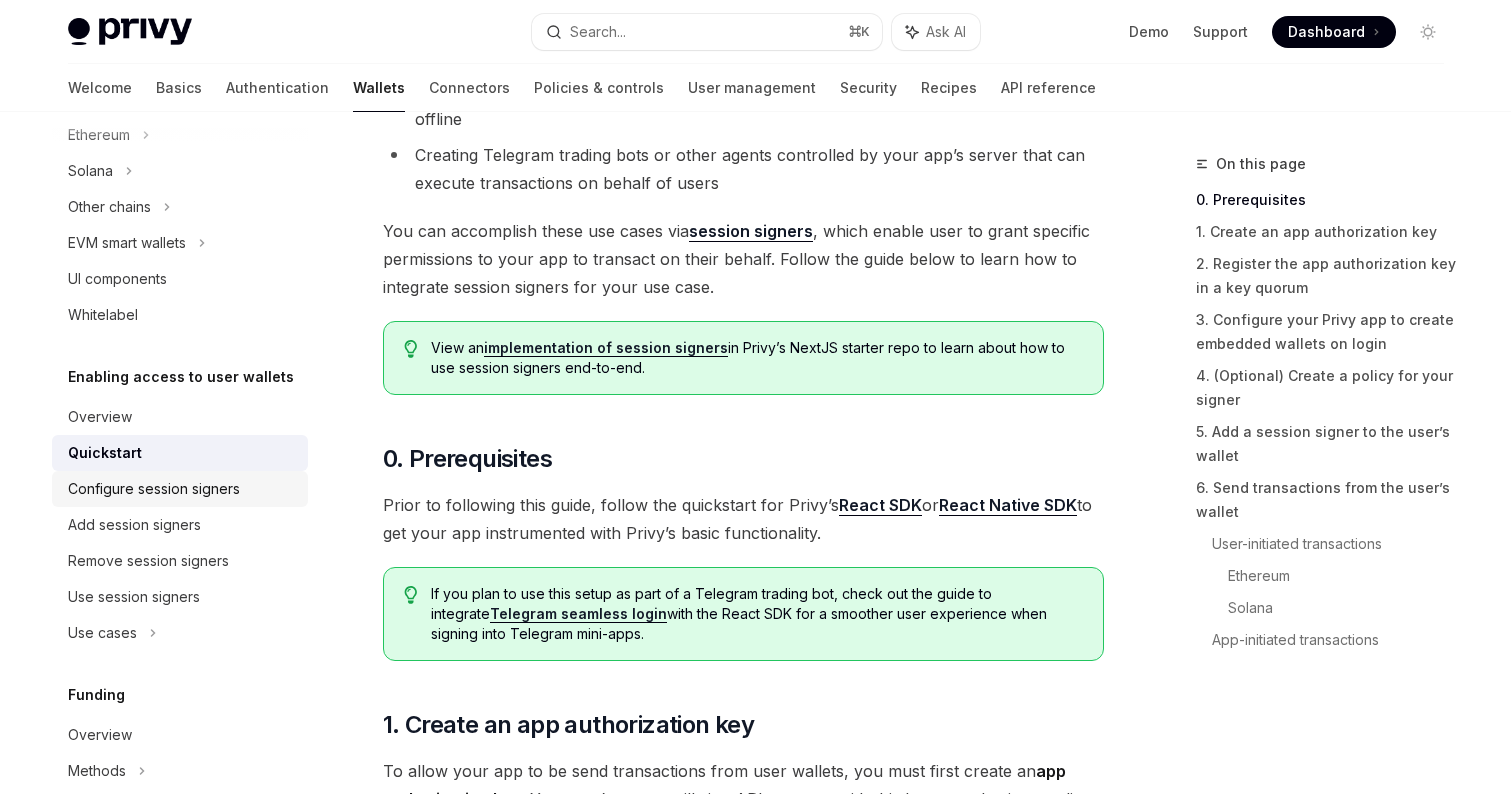 click on "Configure session signers" at bounding box center (154, 489) 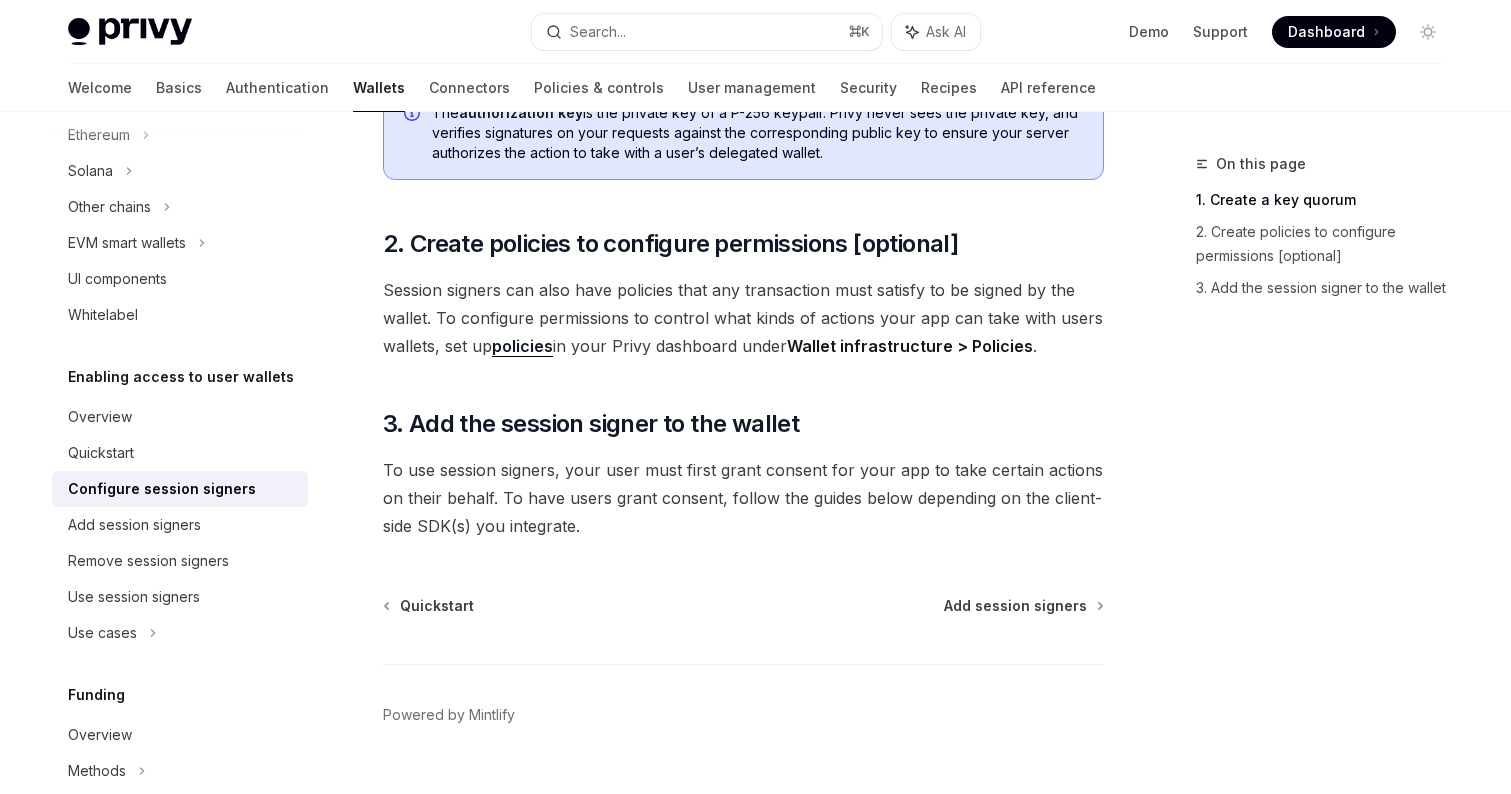scroll, scrollTop: 623, scrollLeft: 0, axis: vertical 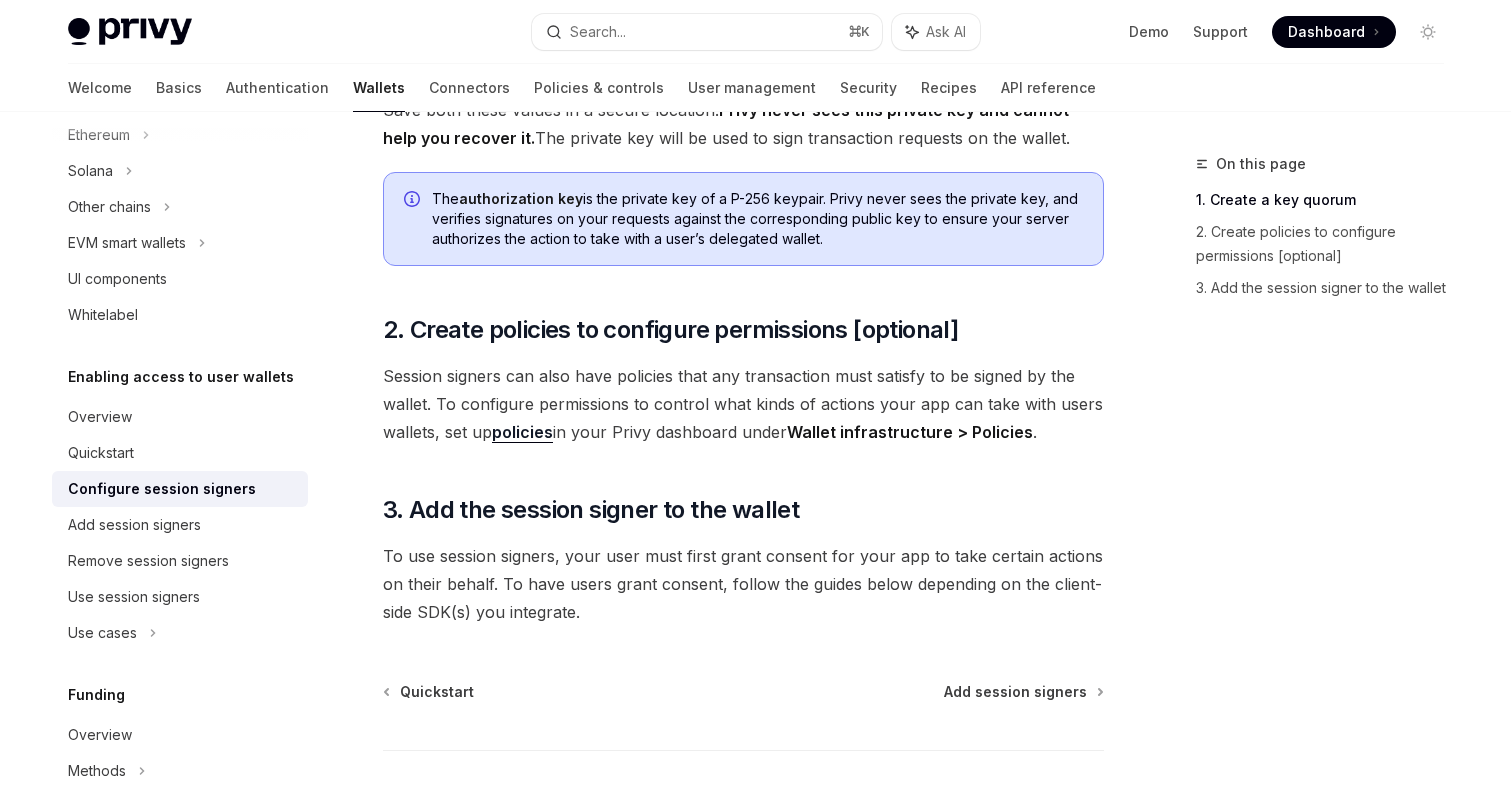 click on "Follow the guide below to configure session signers your app can use to transact on user’s embedded wallets.
​ 1. Create a key quorum
Fundamentally, a session signer is a  key quorum  that is authorized to submit transaction request for signature from a user’s wallet.
You can create key quorums in the  Privy Dashboard  or via an  API request ,
To generate a key quorum in the  Dashboard , navigate to the  Wallet infrastructure > Authorization keys  page and click on the  Create new key  button. The modal will show the key quorum ID and the private key used for signing.
Save both these values in a secure location.  Privy never sees this private key and cannot help you recover it.  The private key will be used to sign transaction requests on the wallet.
The  authorization key
​ 2. Create policies to configure permissions [optional]
policies  in your Privy dashboard under  Wallet infrastructure > Policies .
​ 3. Add the session signer to the wallet" at bounding box center (743, 171) 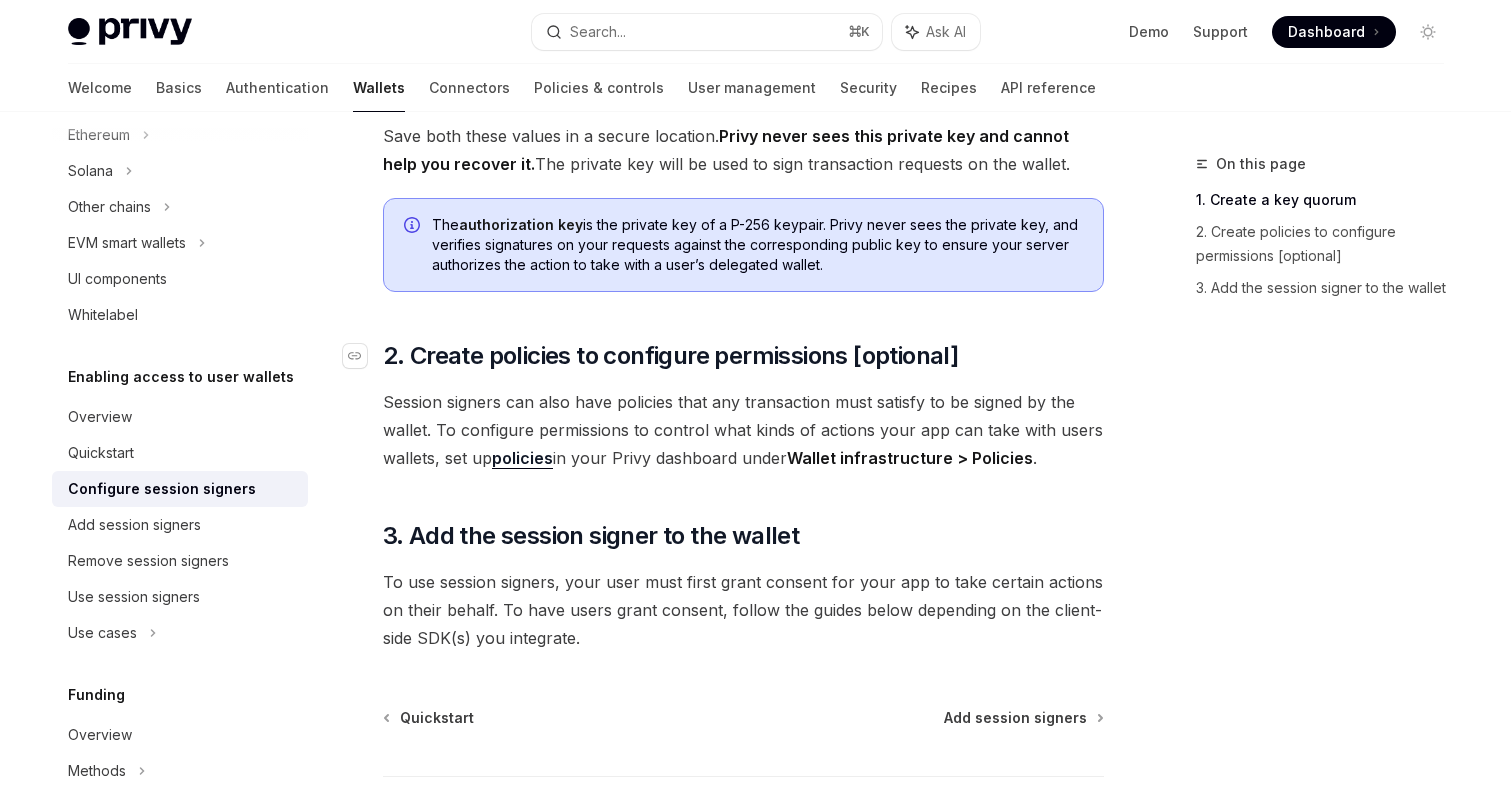 scroll, scrollTop: 587, scrollLeft: 0, axis: vertical 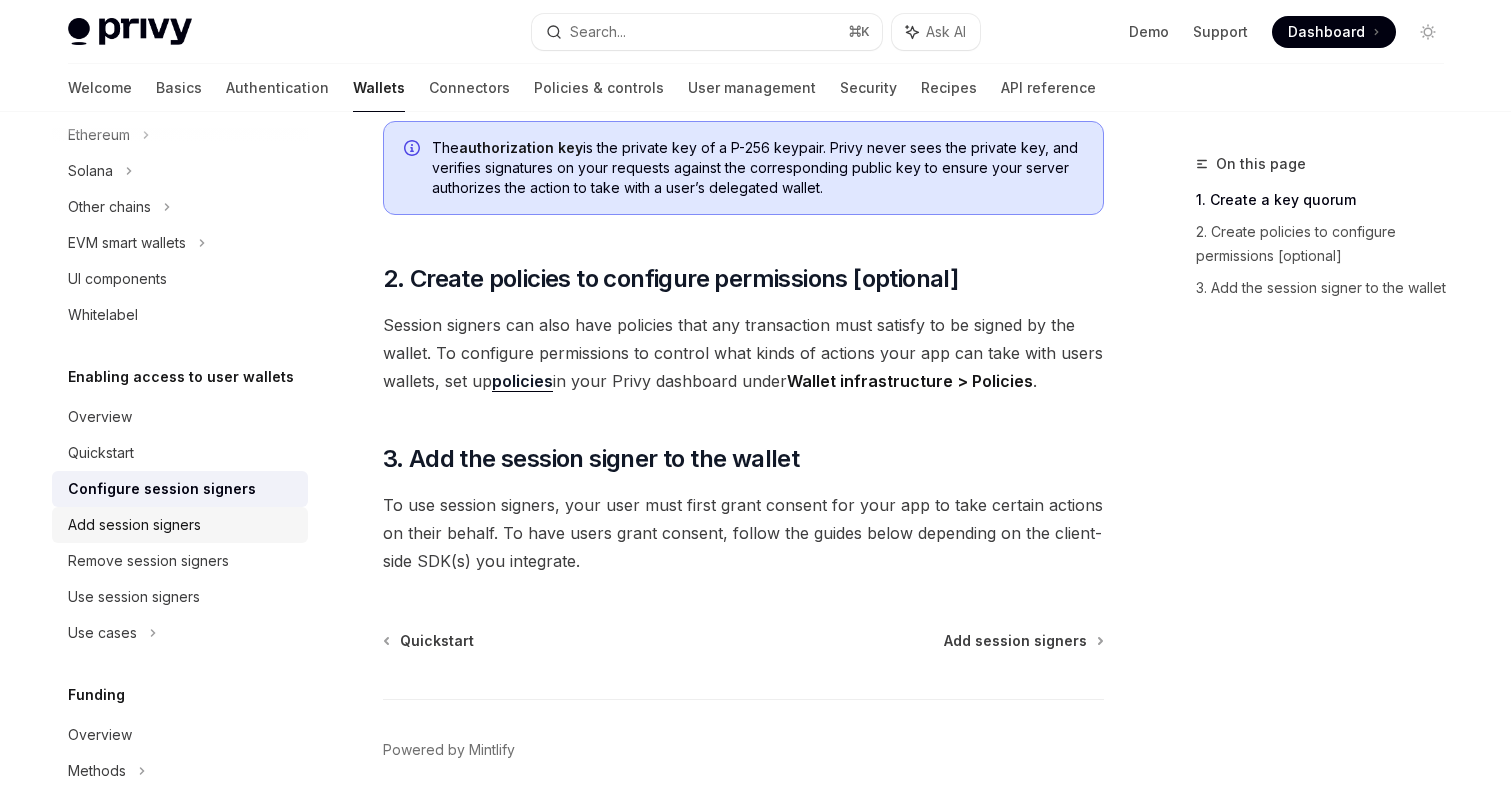 click on "Add session signers" at bounding box center (134, 525) 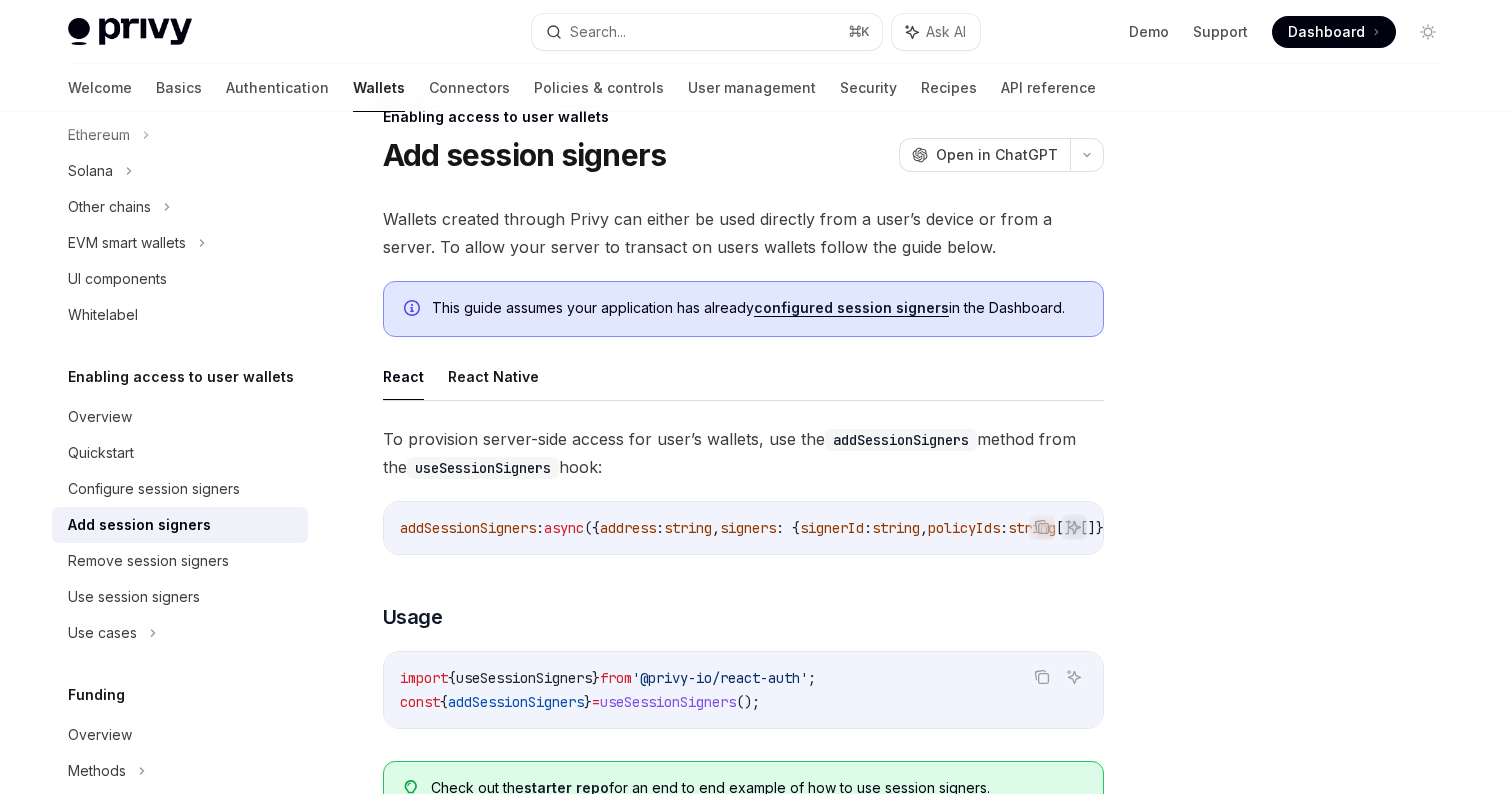 scroll, scrollTop: 0, scrollLeft: 0, axis: both 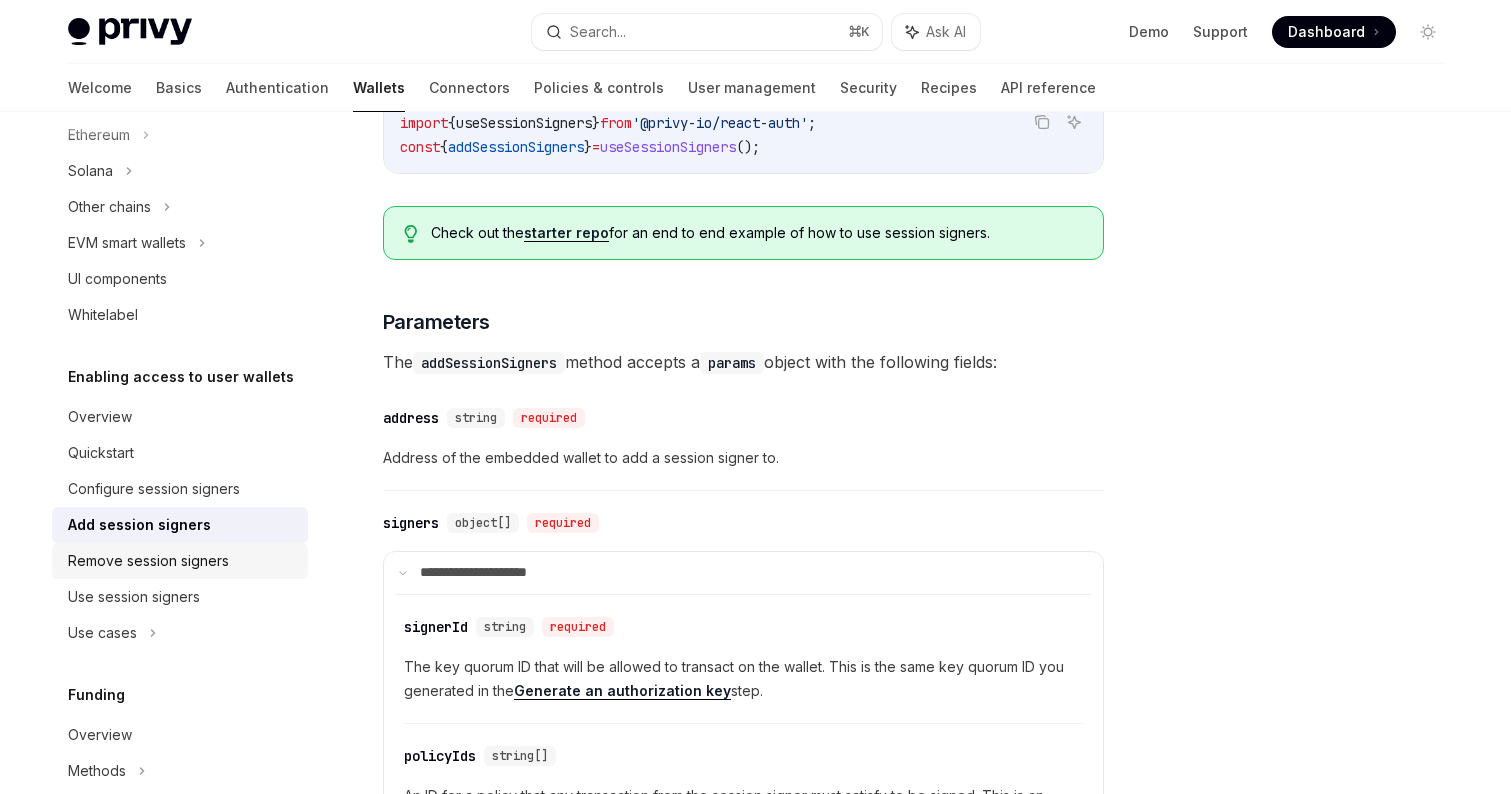 click on "Remove session signers" at bounding box center [148, 561] 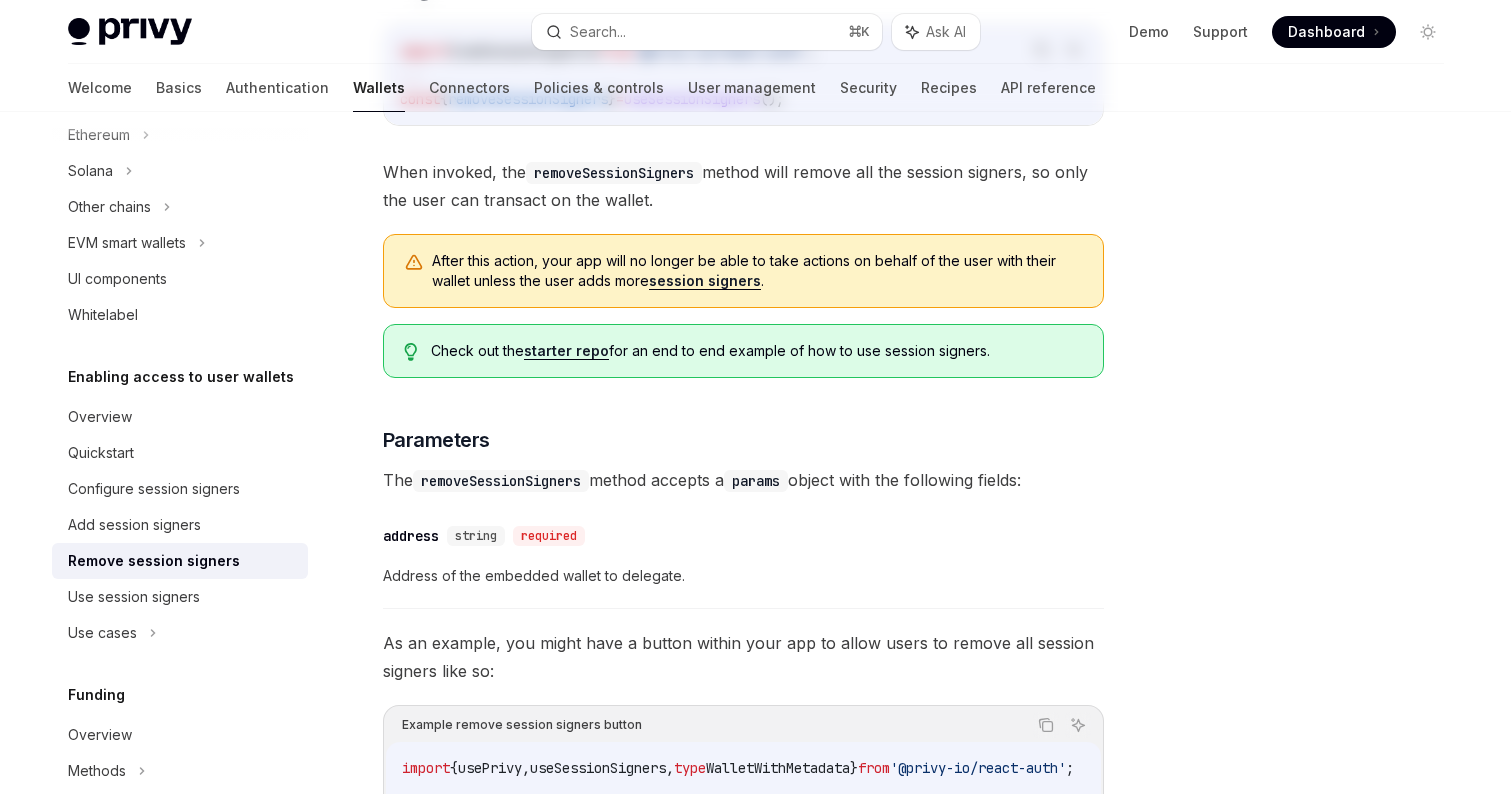 scroll, scrollTop: 0, scrollLeft: 0, axis: both 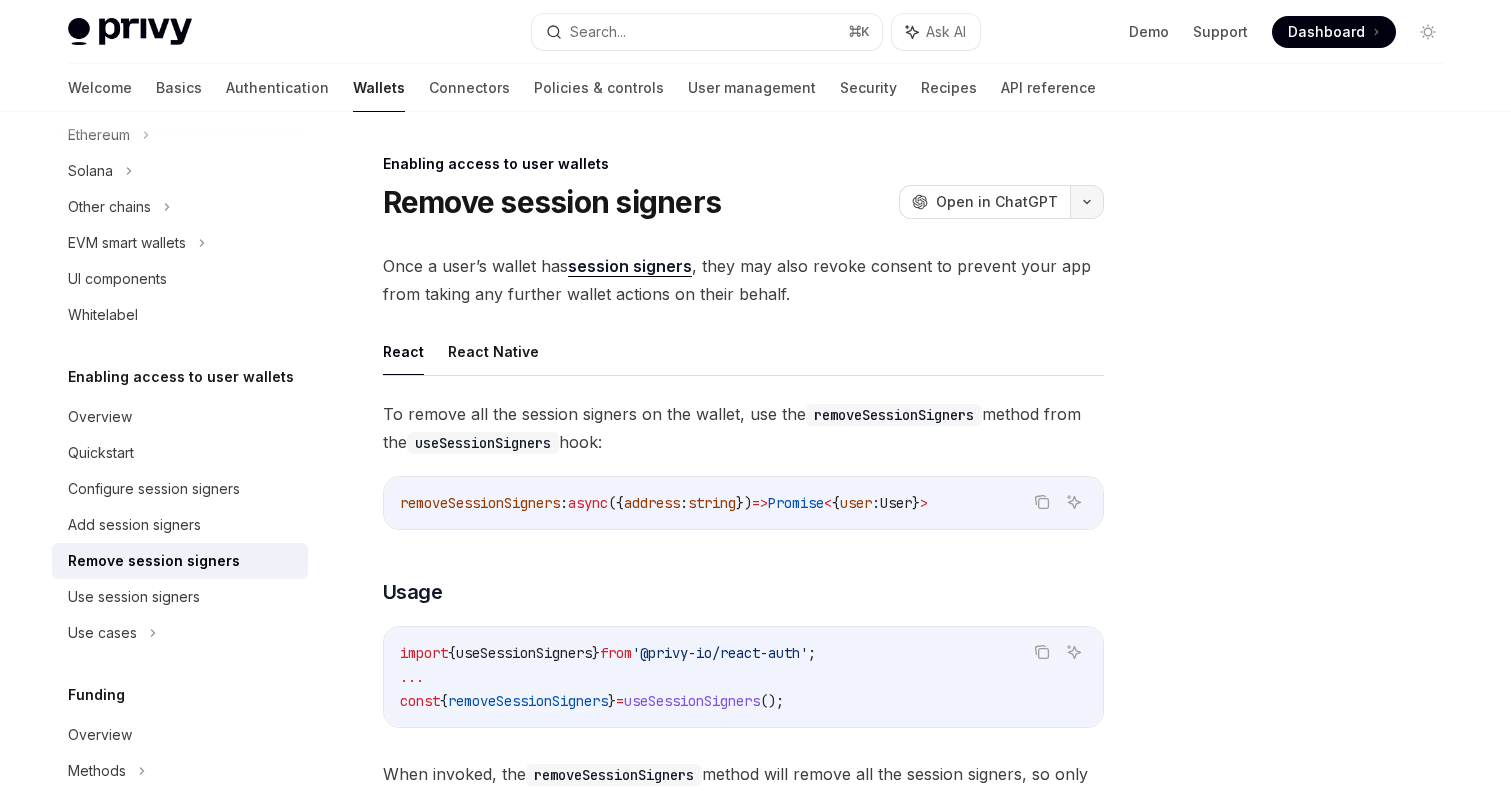 click at bounding box center [1087, 202] 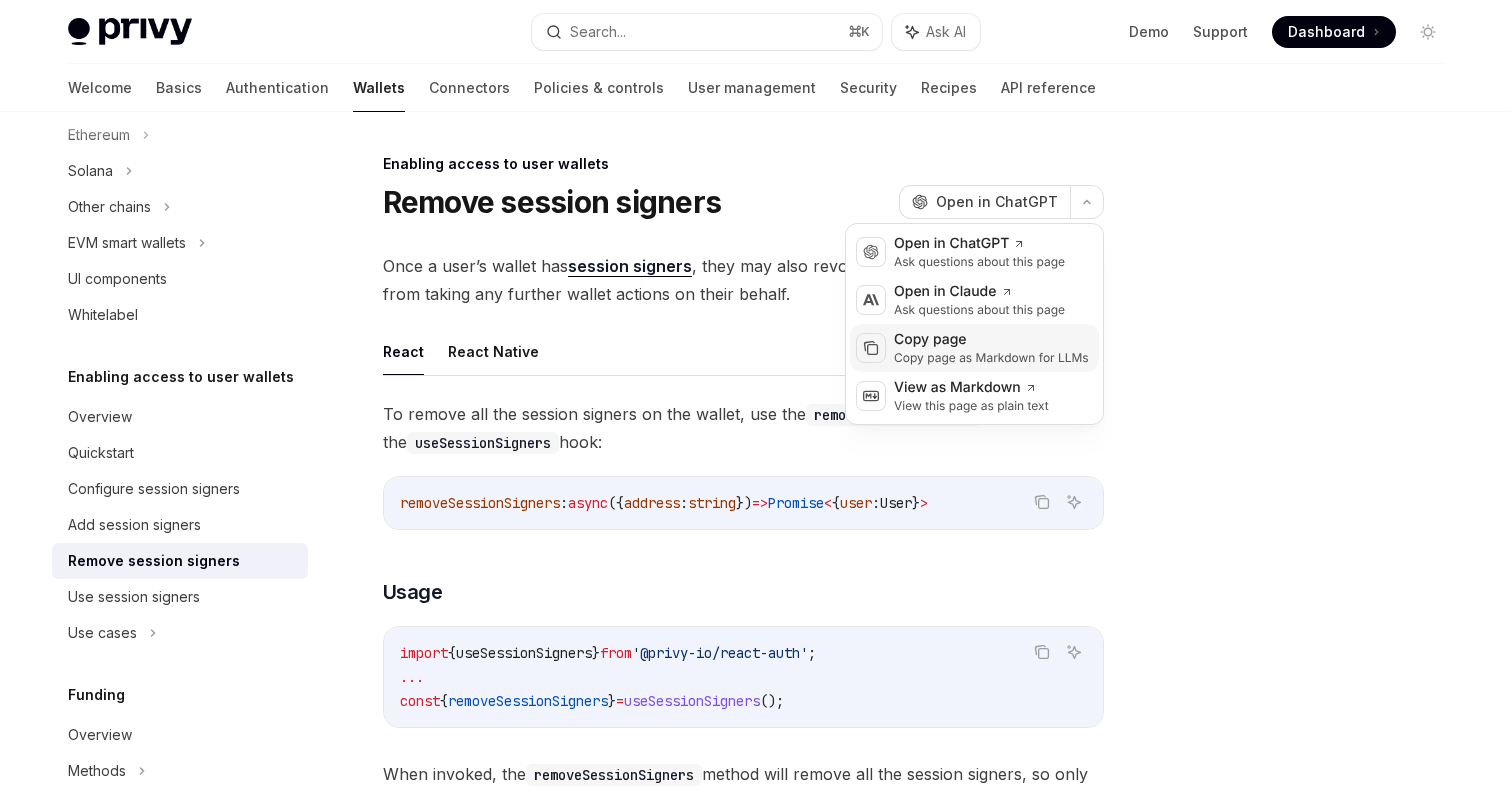 click on "Copy page as Markdown for LLMs" at bounding box center (991, 358) 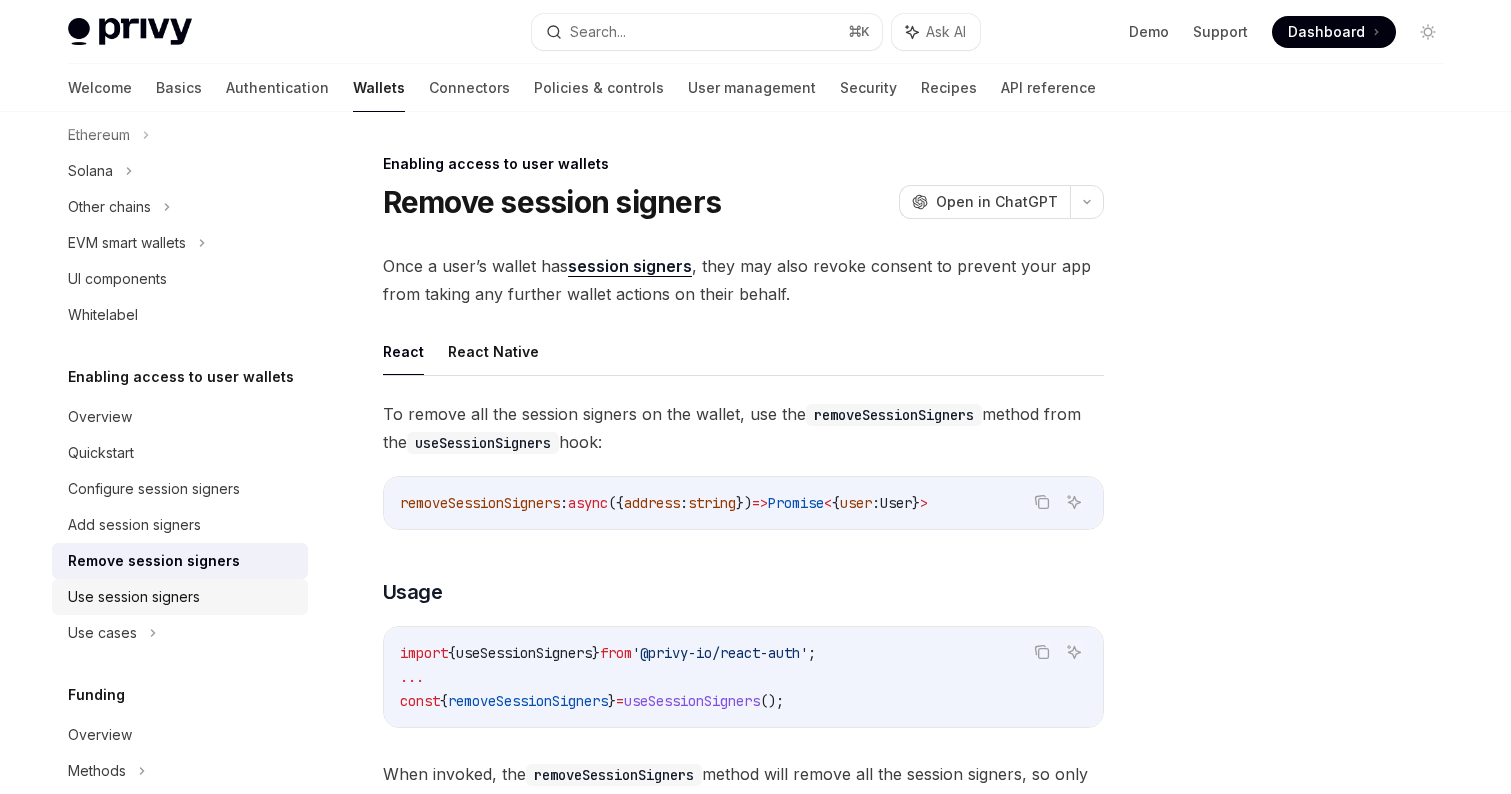 click on "Use session signers" at bounding box center [134, 597] 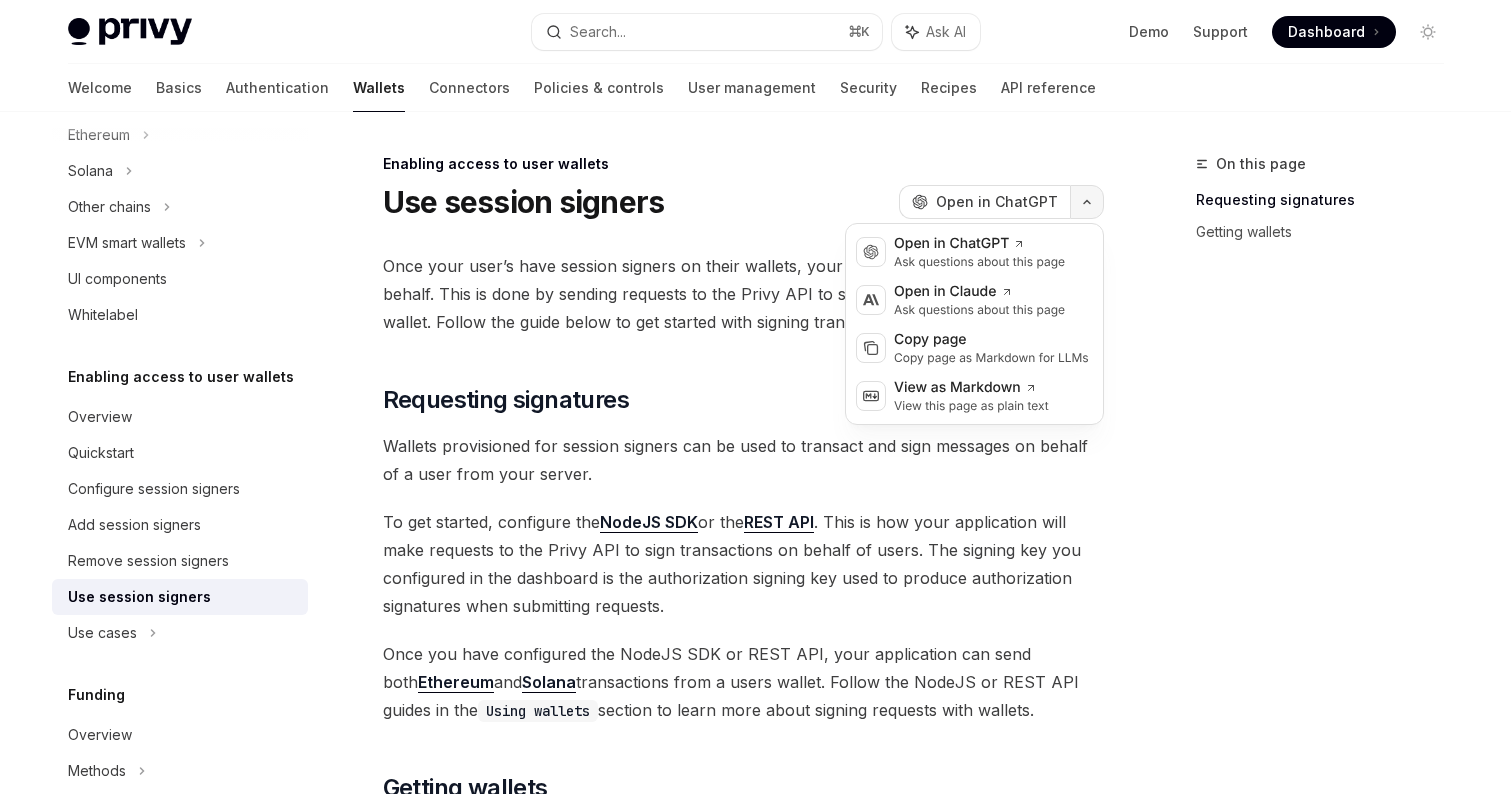 click at bounding box center (1087, 202) 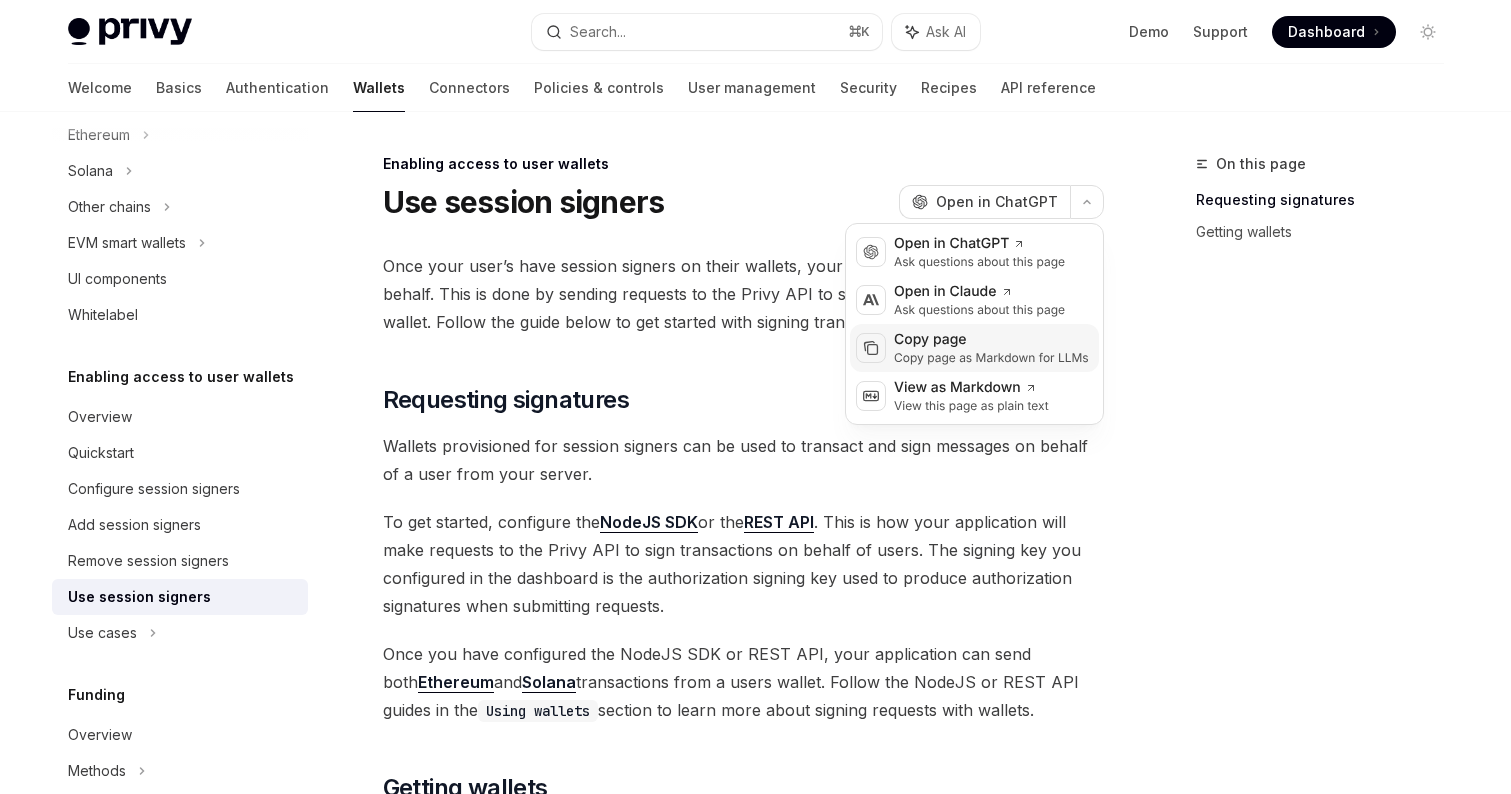 click on "Copy page as Markdown for LLMs" at bounding box center [991, 358] 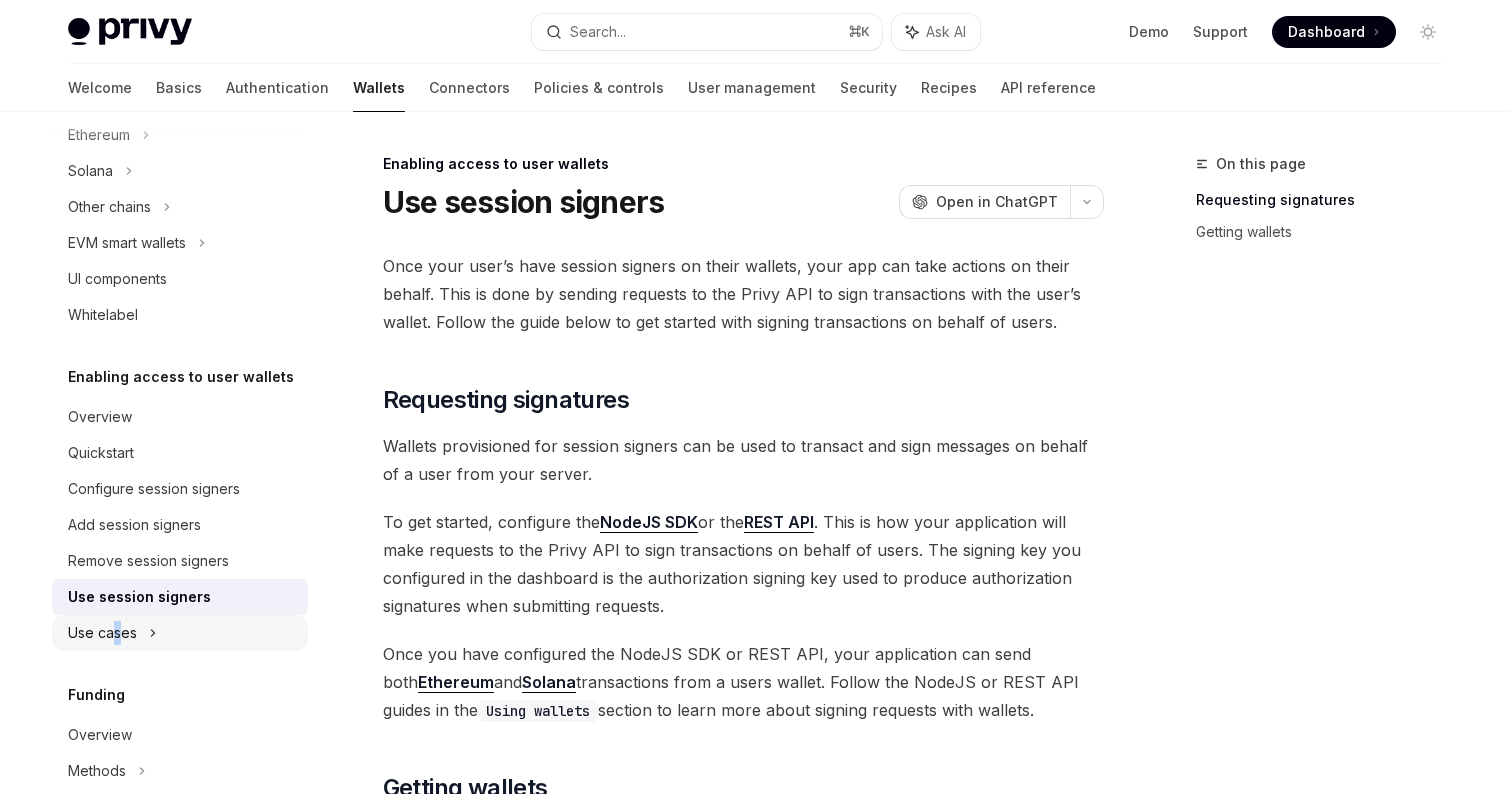 click on "Use cases" at bounding box center [102, 633] 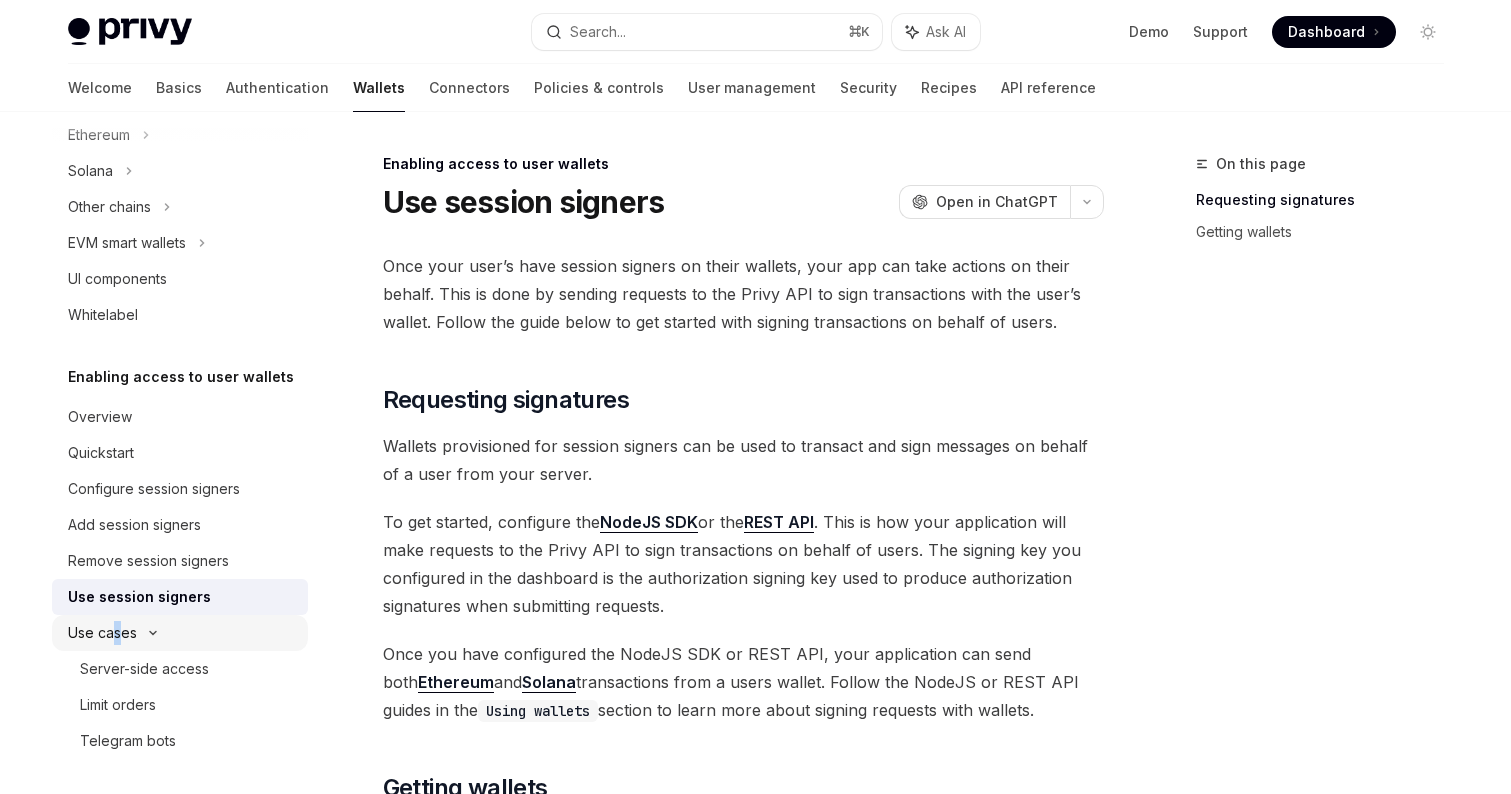 type on "*" 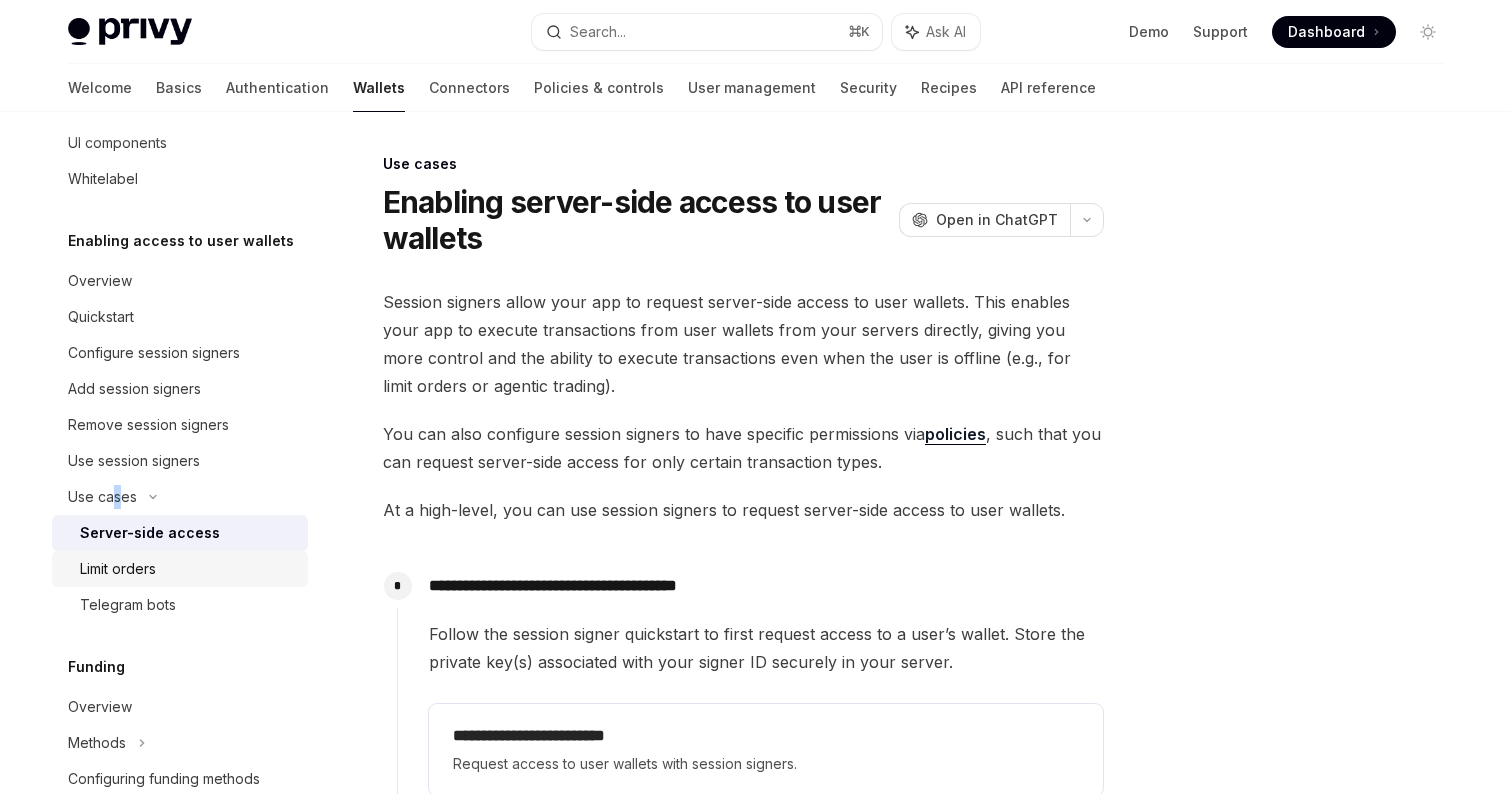scroll, scrollTop: 566, scrollLeft: 0, axis: vertical 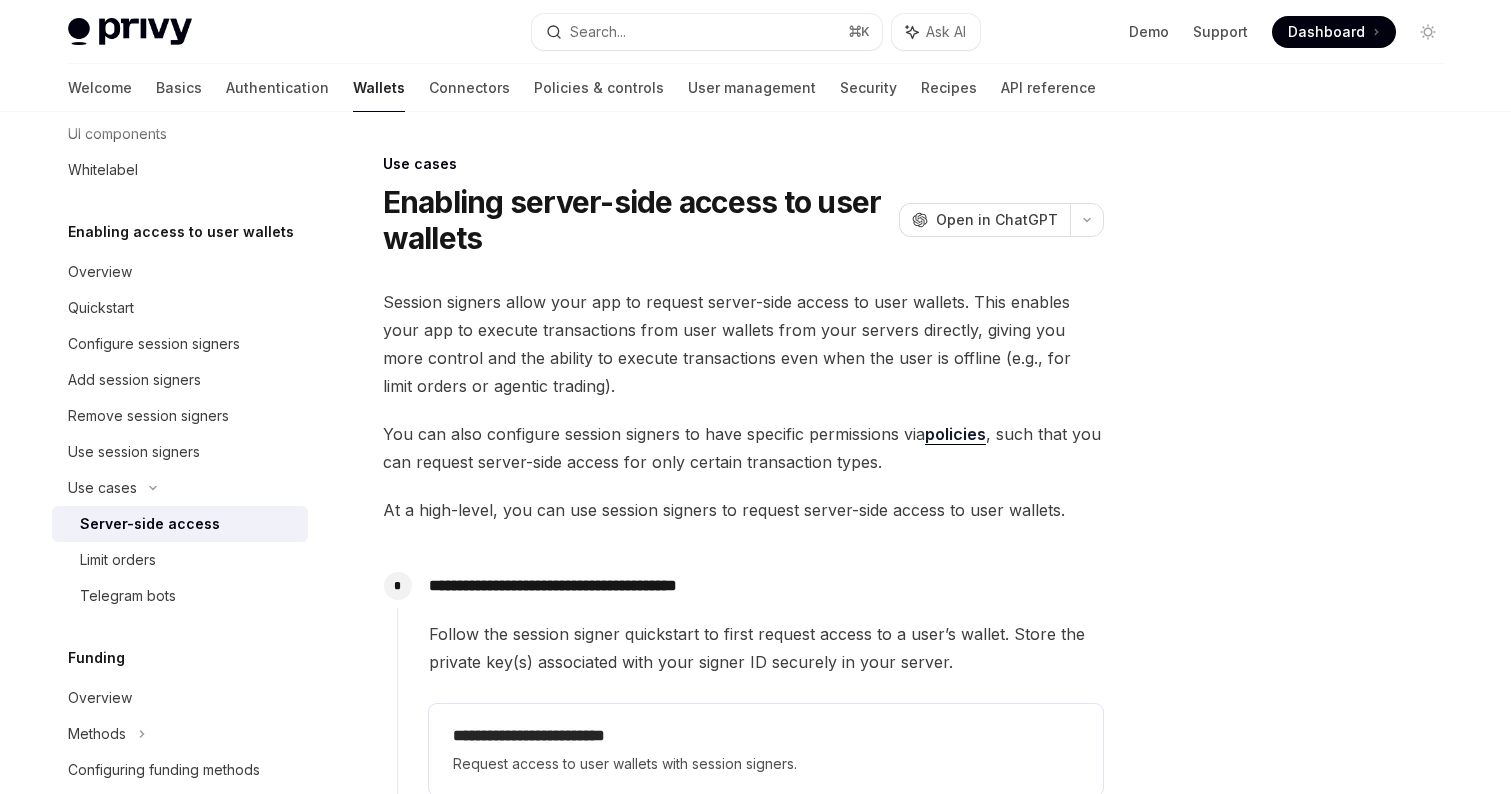 click on "Enabling server-side access to user wallets" at bounding box center (637, 220) 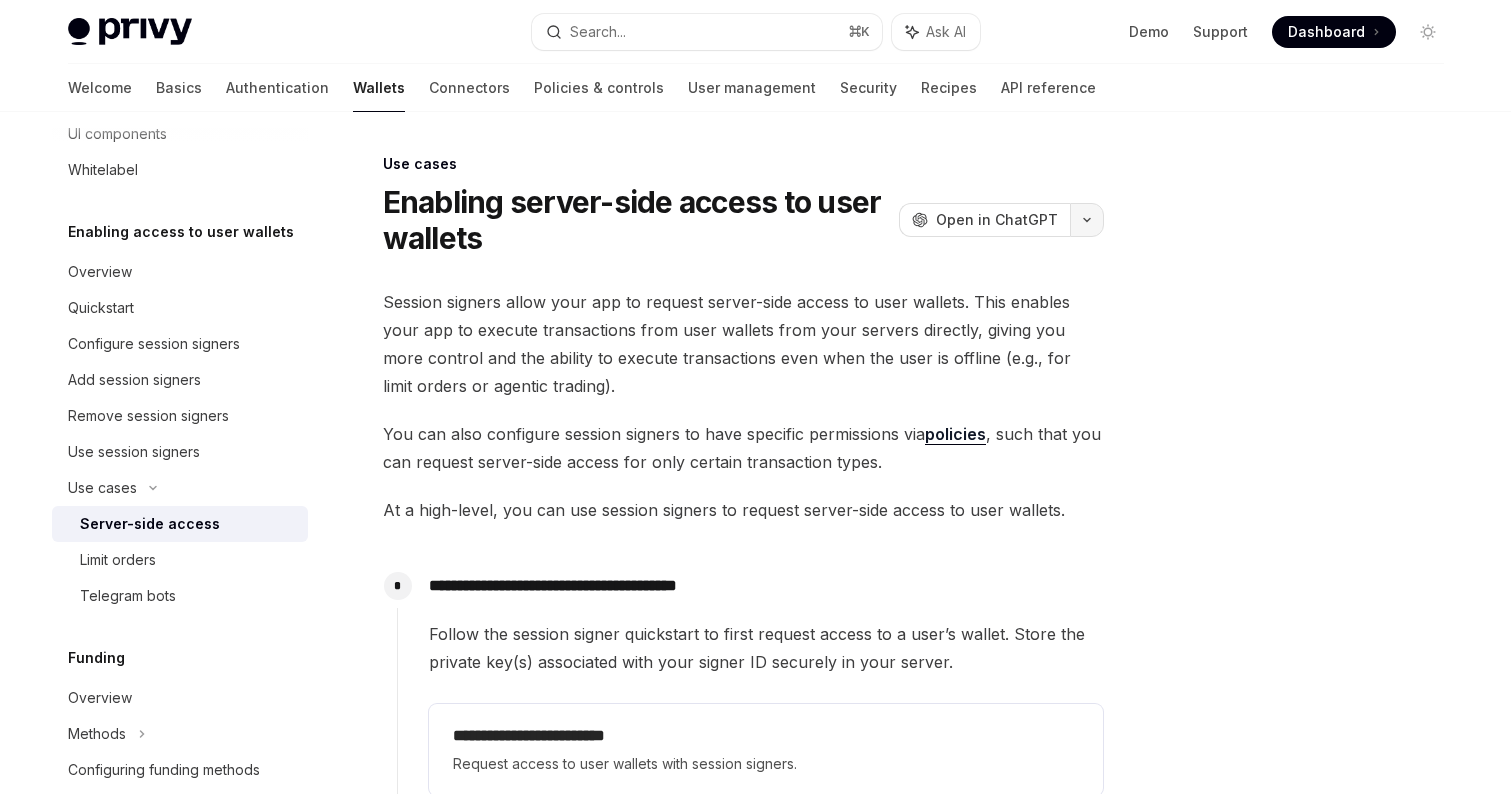 click at bounding box center (1087, 220) 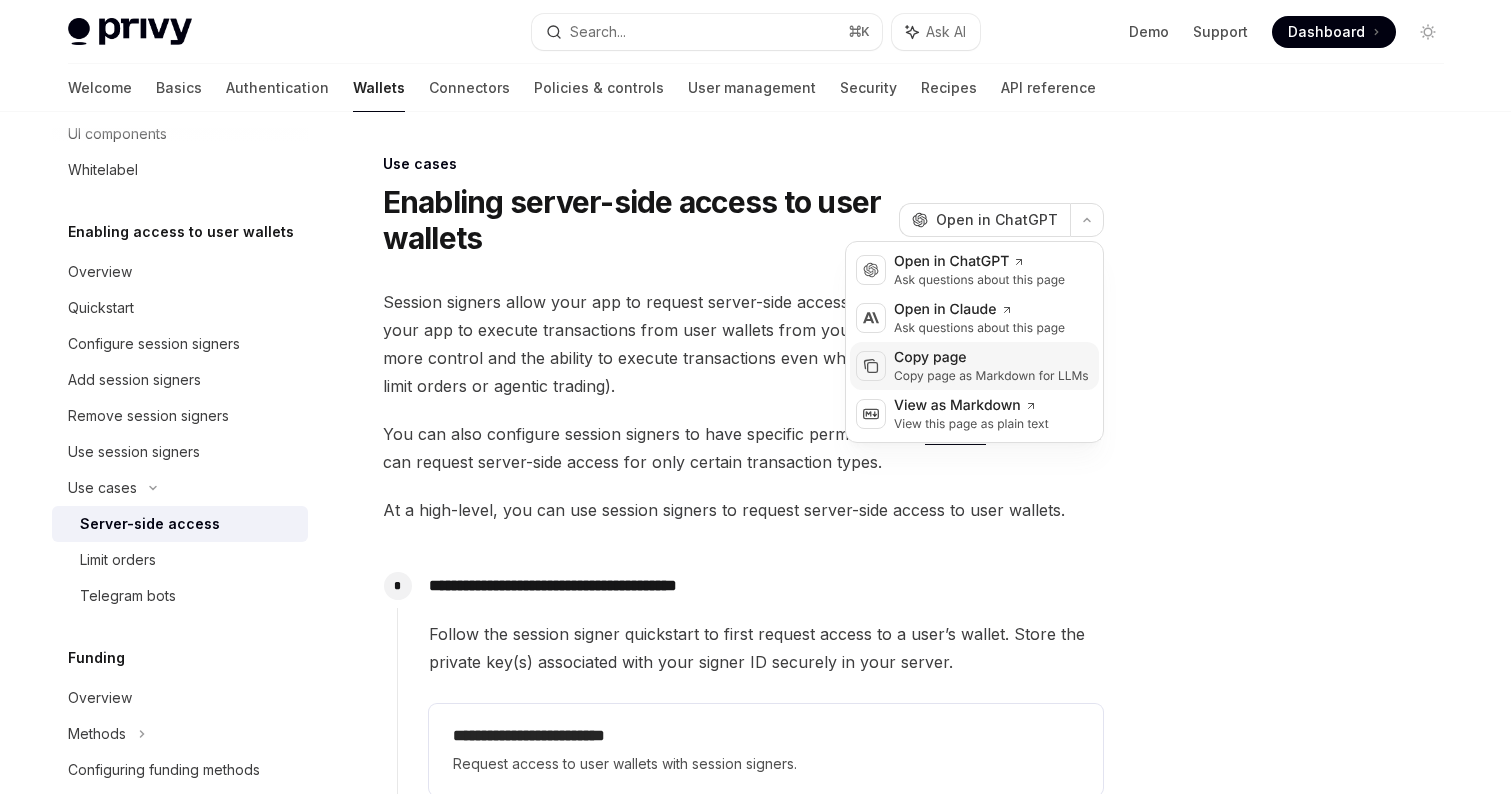 click on "Copy page" at bounding box center [991, 358] 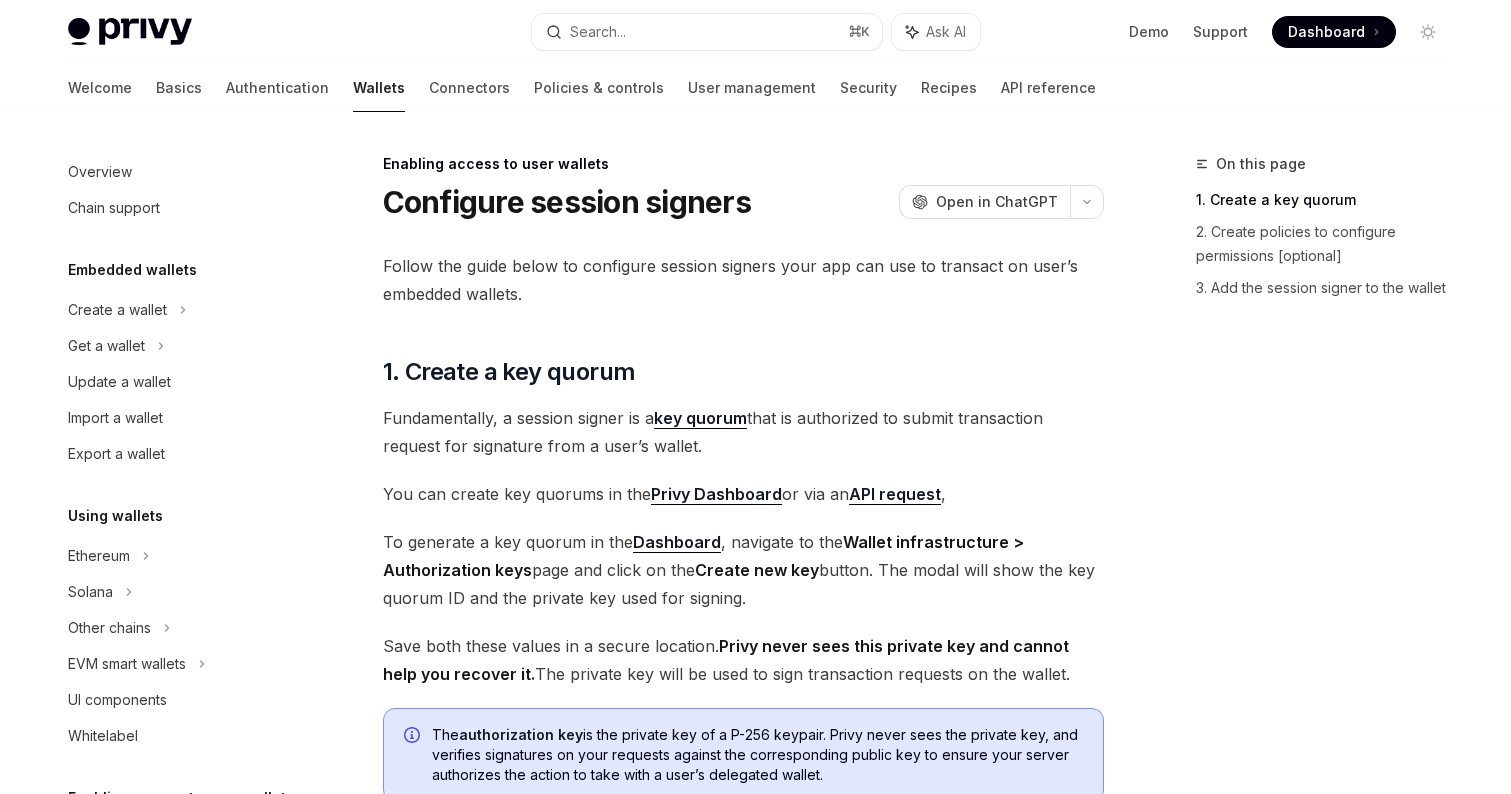 scroll, scrollTop: 0, scrollLeft: 0, axis: both 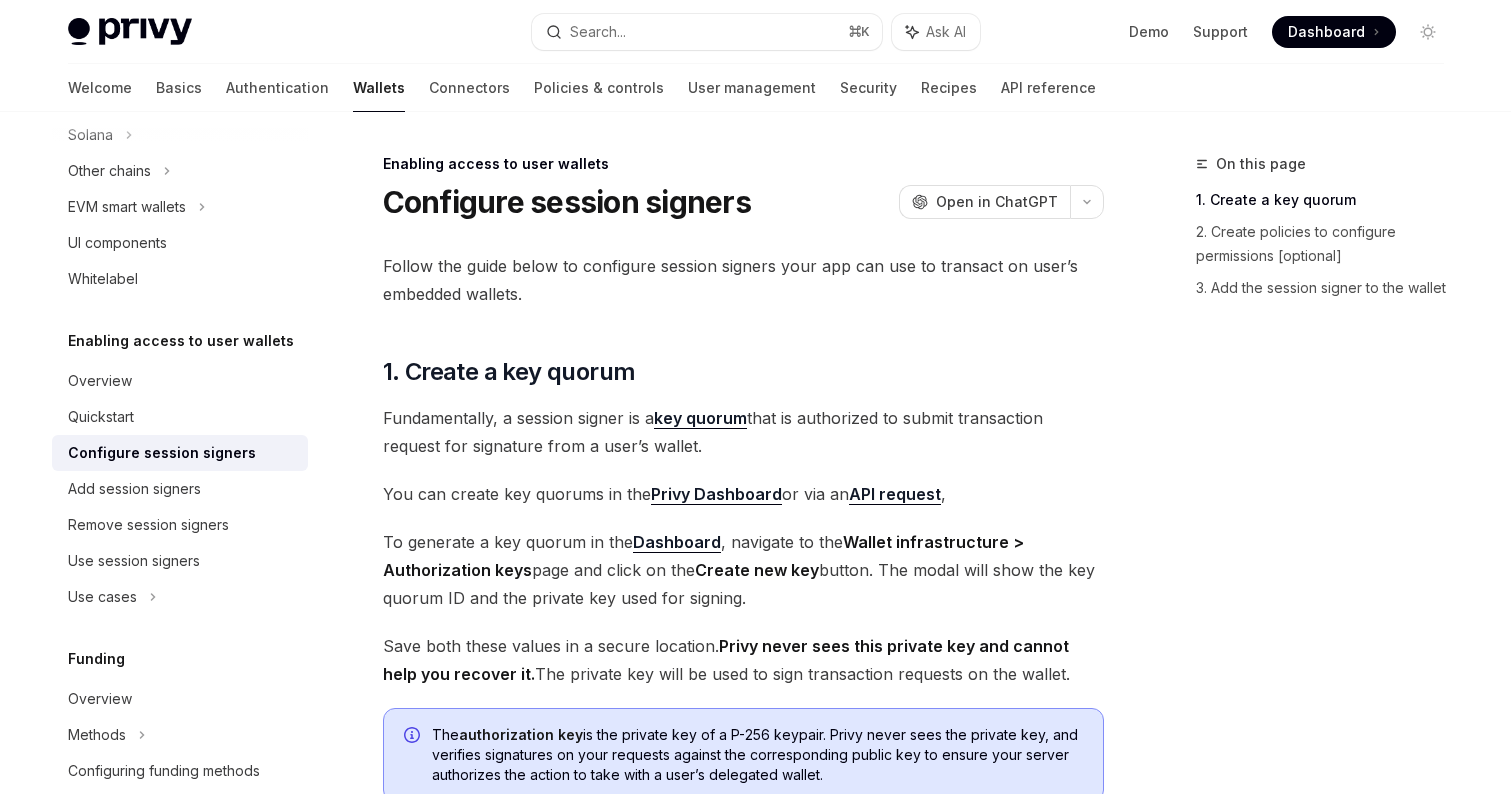 click on "Privy Dashboard" at bounding box center [716, 494] 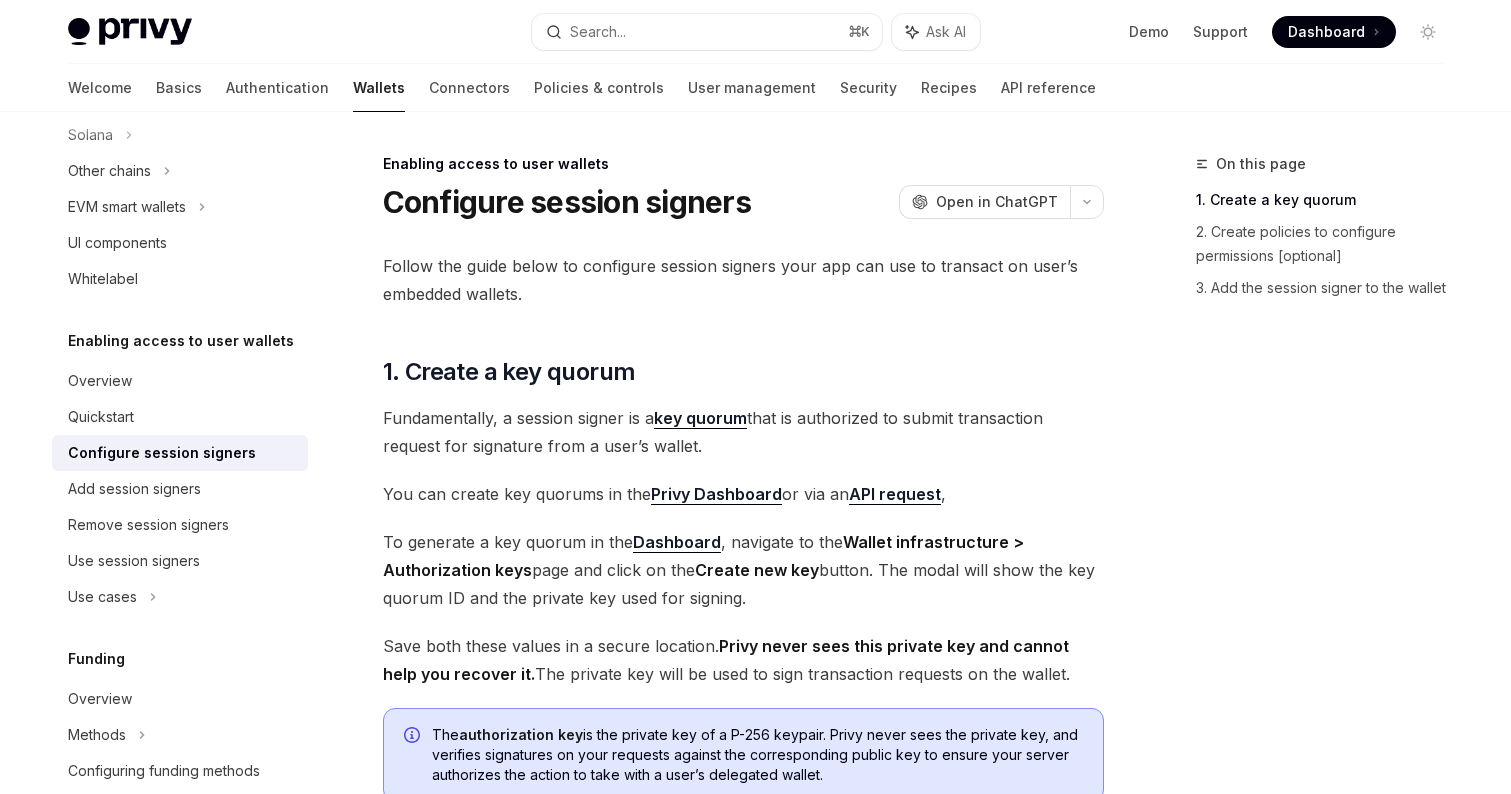 click on "Follow the guide below to configure session signers your app can use to transact on user’s embedded wallets.
​ 1. Create a key quorum
Fundamentally, a session signer is a  key quorum  that is authorized to submit transaction request for signature from a user’s wallet.
You can create key quorums in the  Privy Dashboard  or via an  API request ,
To generate a key quorum in the  Dashboard , navigate to the  Wallet infrastructure > Authorization keys  page and click on the  Create new key  button. The modal will show the key quorum ID and the private key used for signing.
Save both these values in a secure location.  Privy never sees this private key and cannot help you recover it.  The private key will be used to sign transaction requests on the wallet.
The  authorization key
​ 2. Create policies to configure permissions [optional]
policies  in your Privy dashboard under  Wallet infrastructure > Policies .
​ 3. Add the session signer to the wallet" at bounding box center [743, 707] 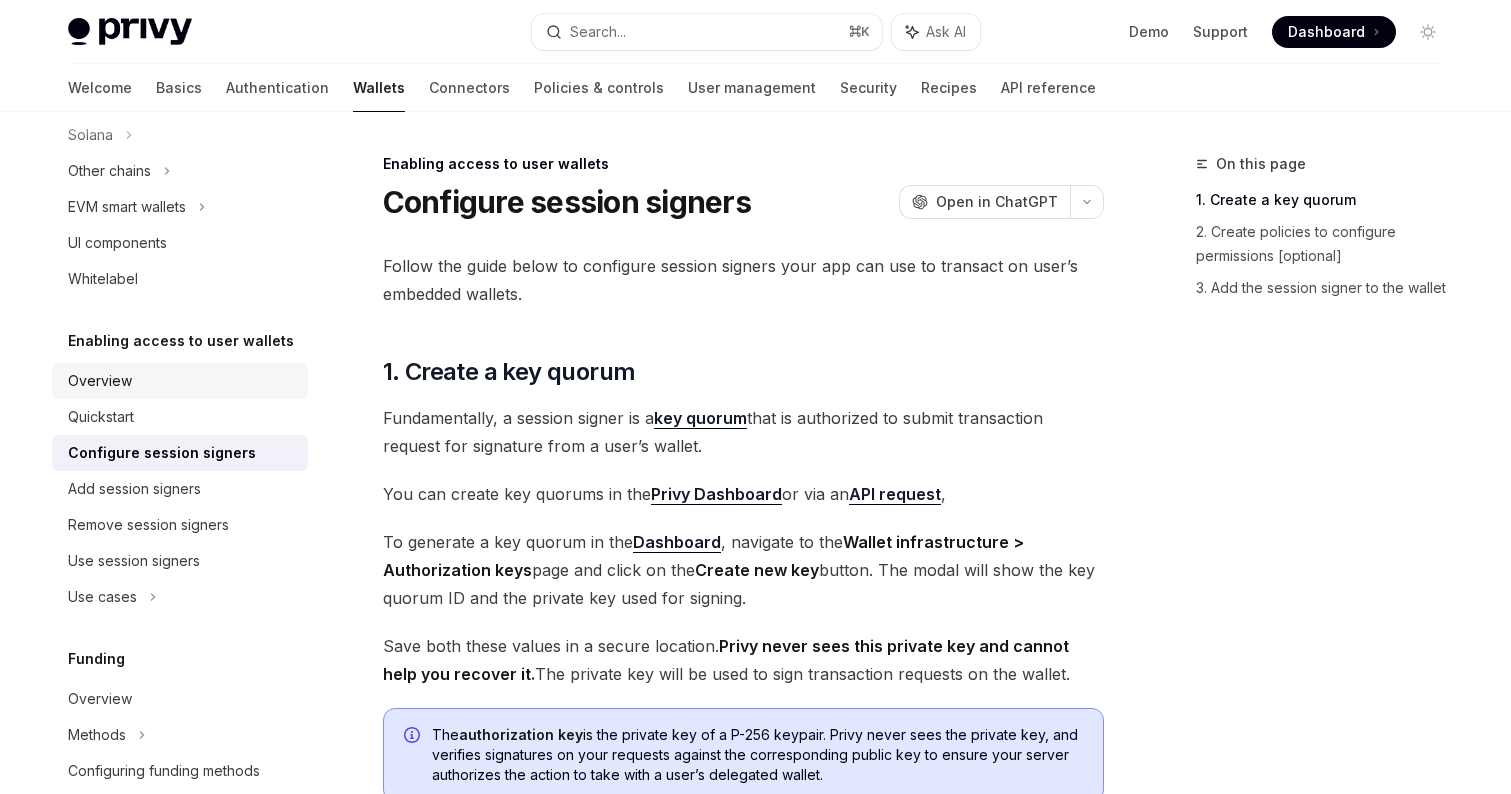 click on "Overview" at bounding box center (182, 381) 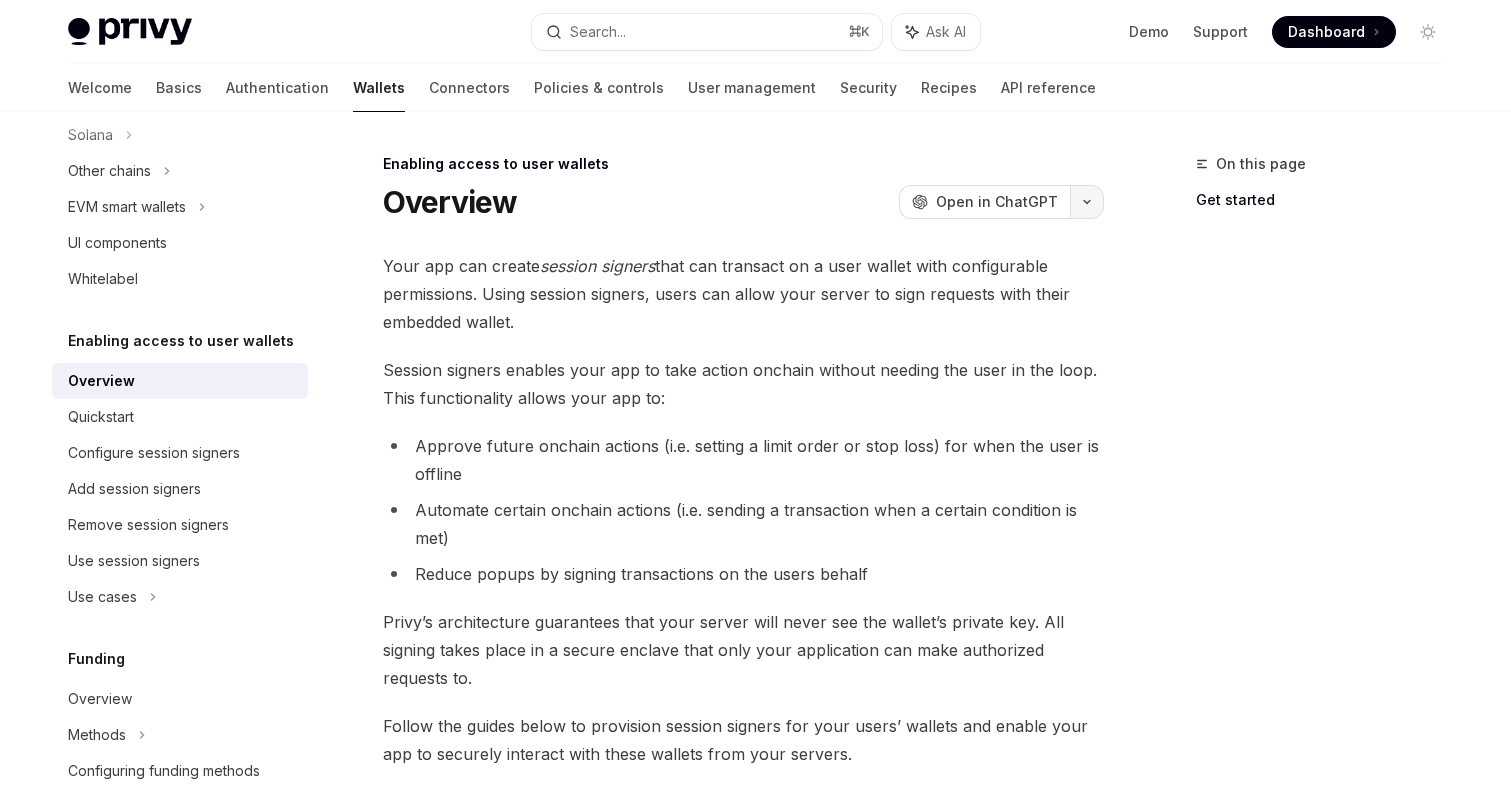 click at bounding box center (1087, 202) 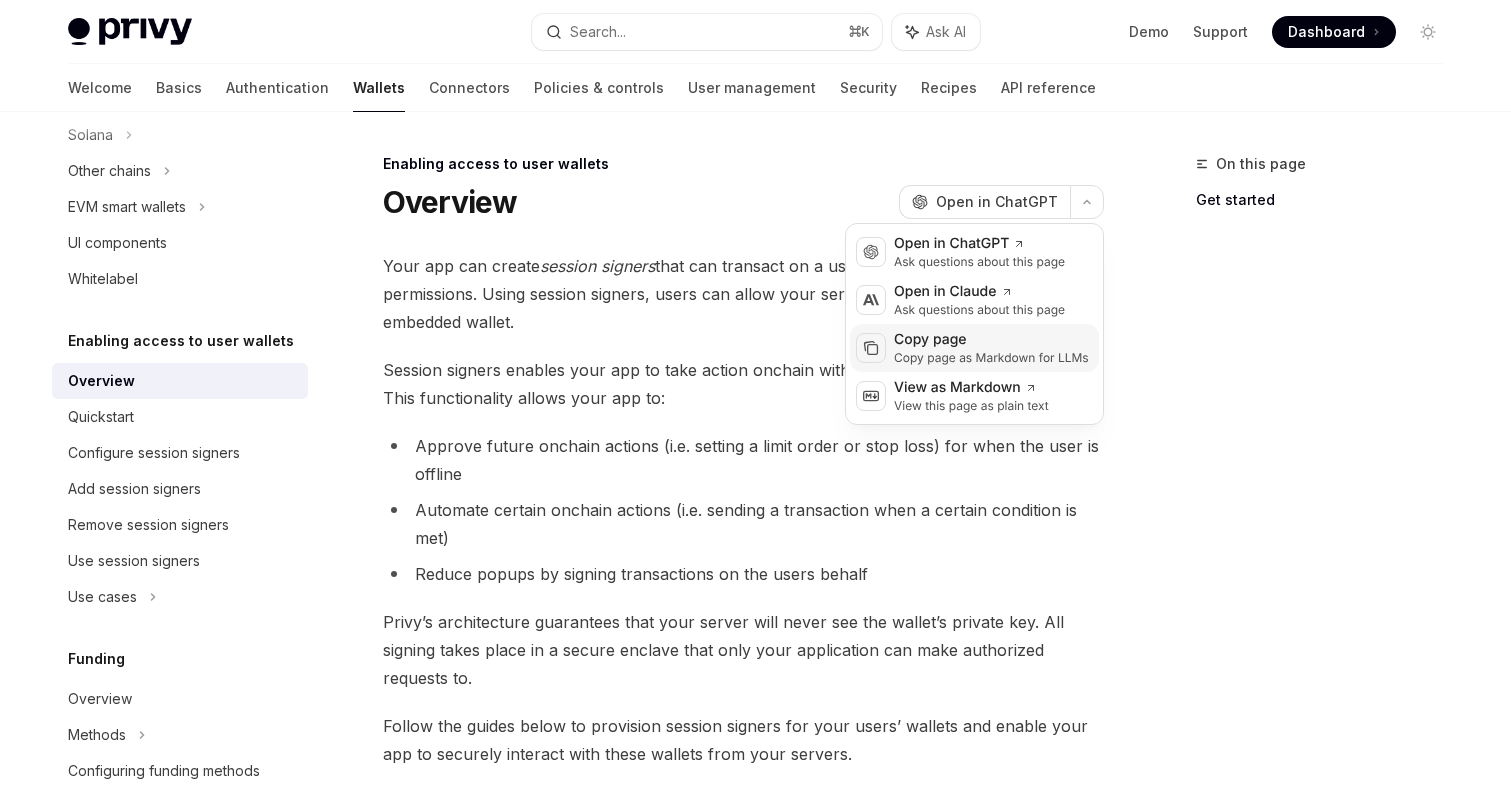 click on "Copy page as Markdown for LLMs" at bounding box center (991, 358) 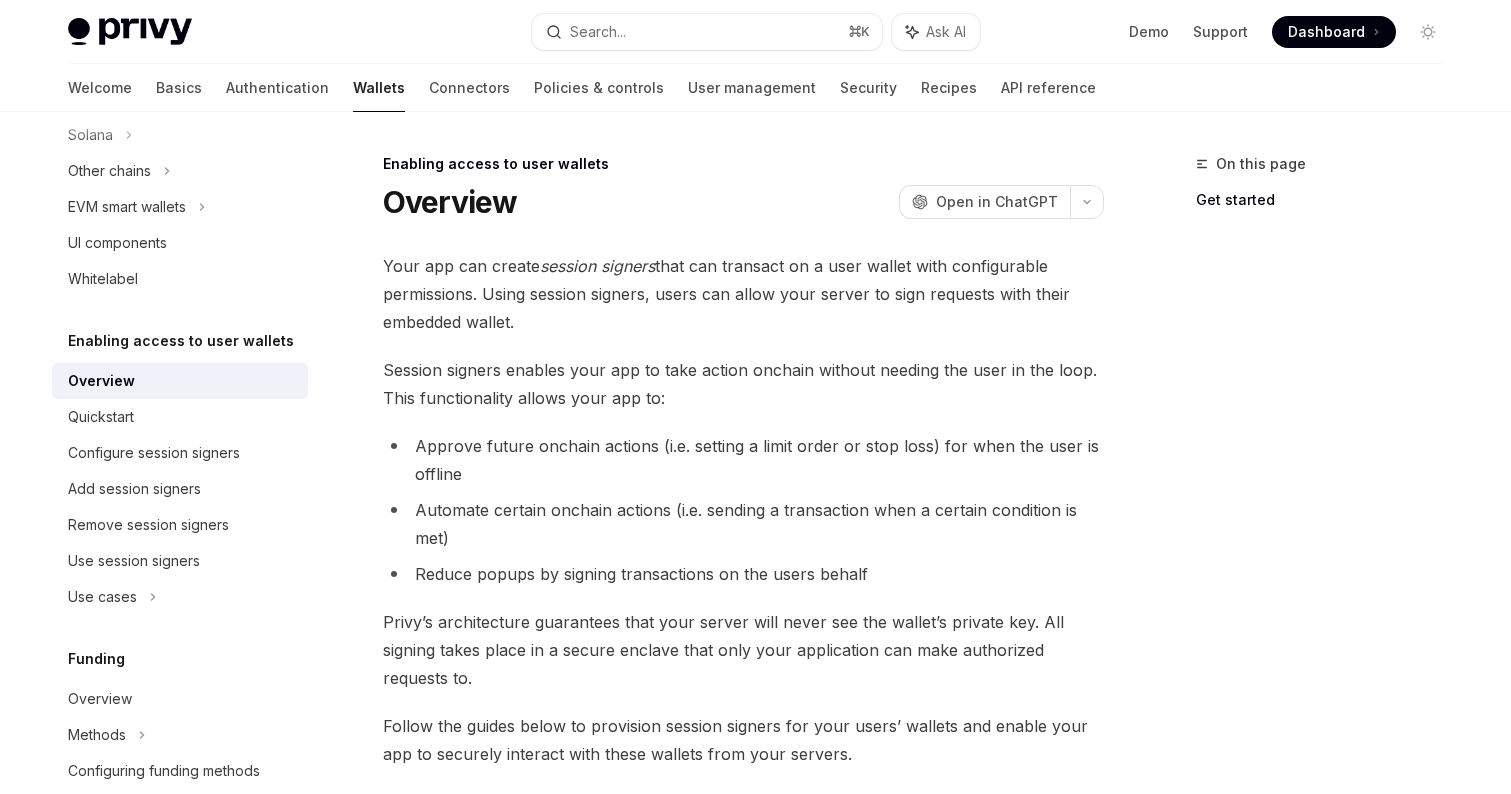 type 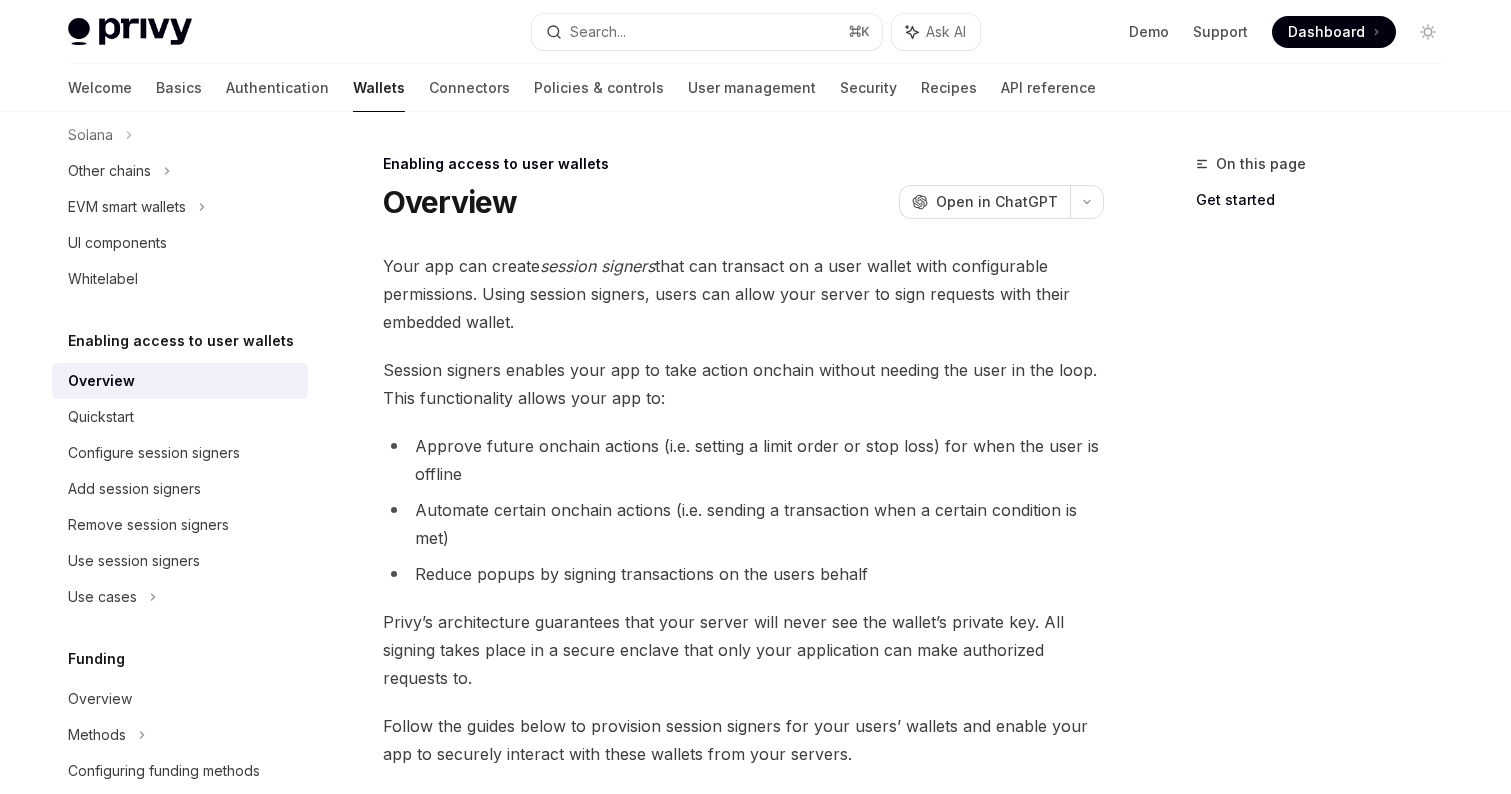 scroll, scrollTop: 563, scrollLeft: 0, axis: vertical 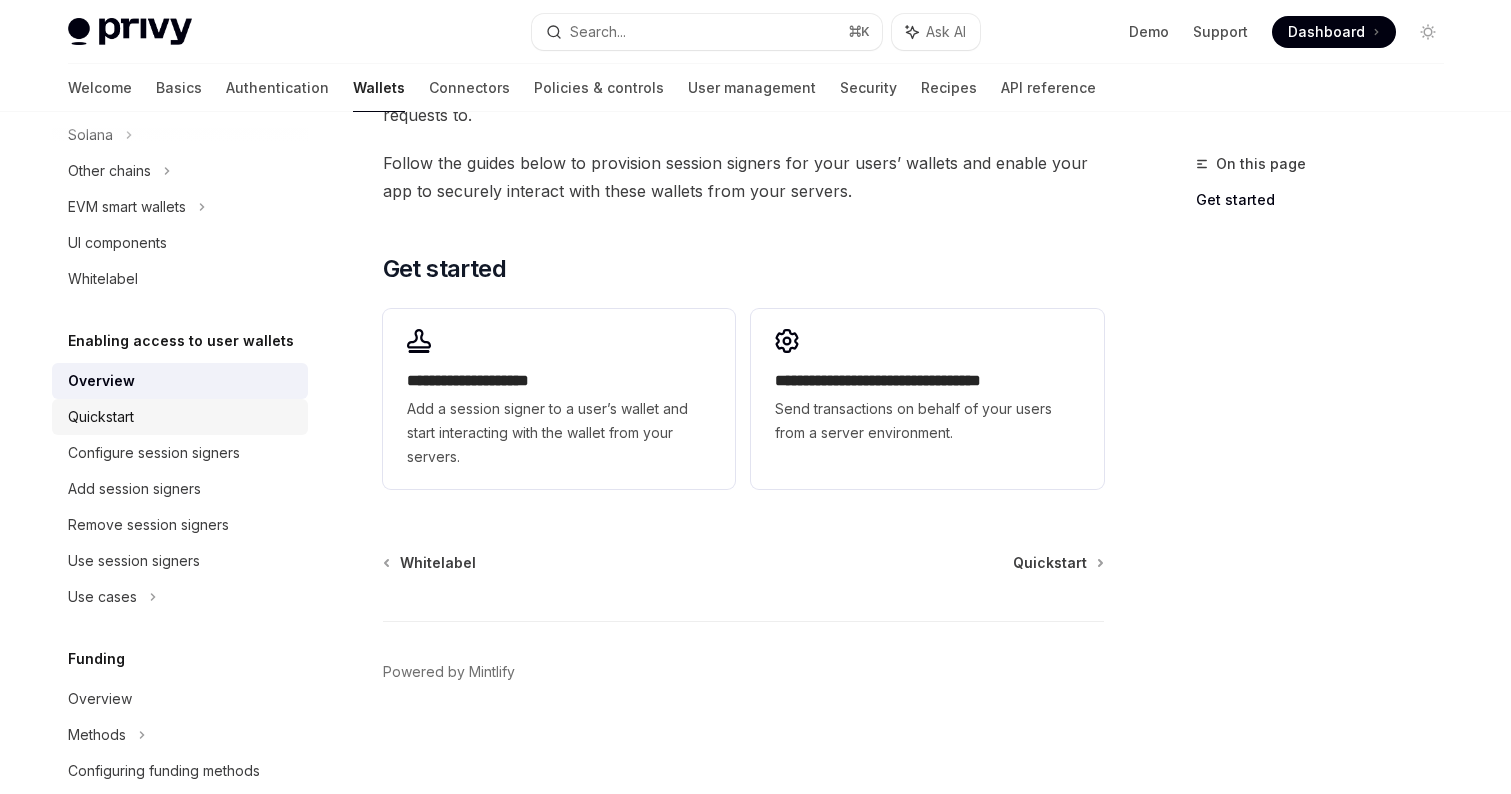 click on "Quickstart" at bounding box center [182, 417] 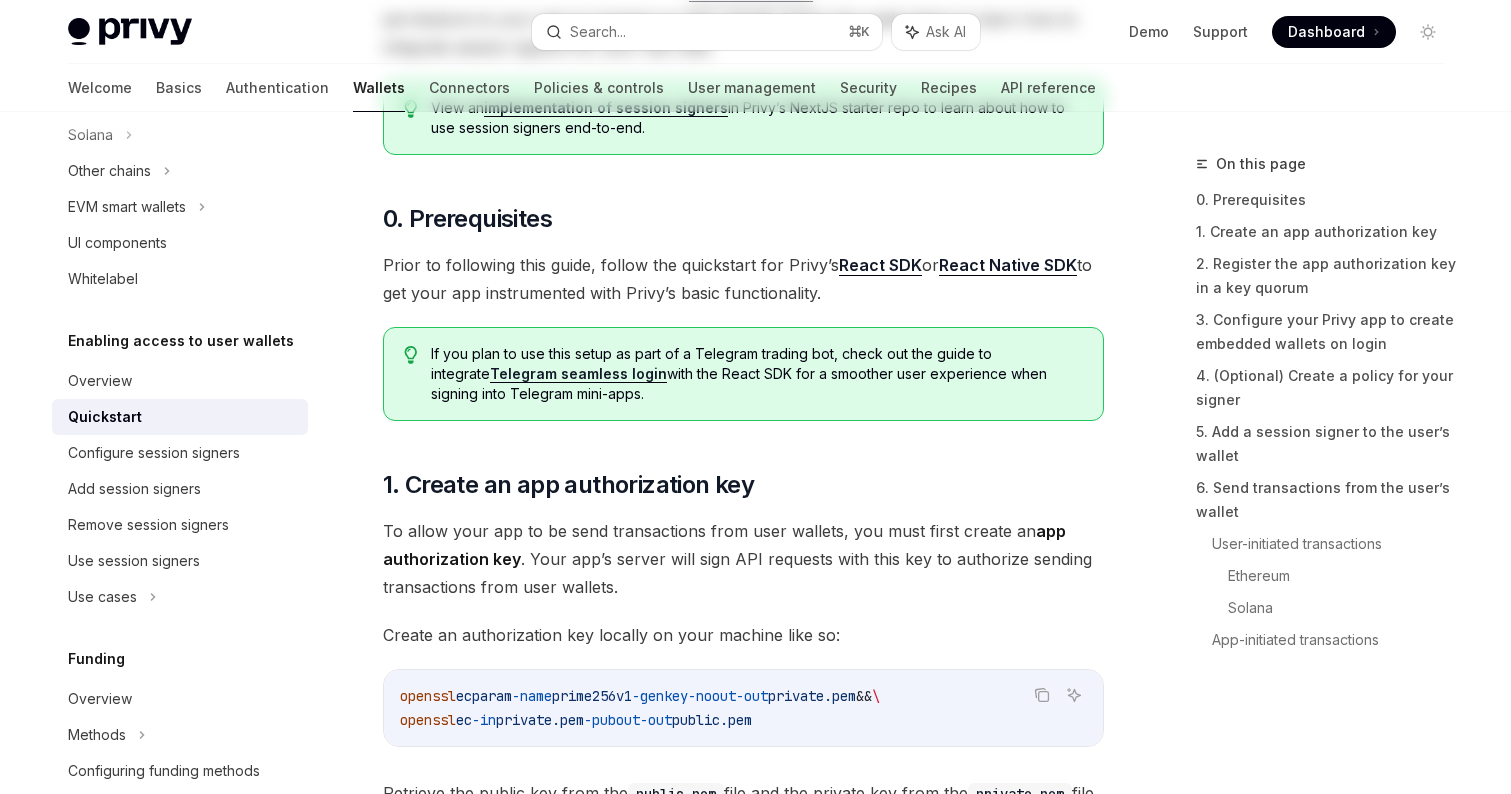 scroll, scrollTop: 0, scrollLeft: 0, axis: both 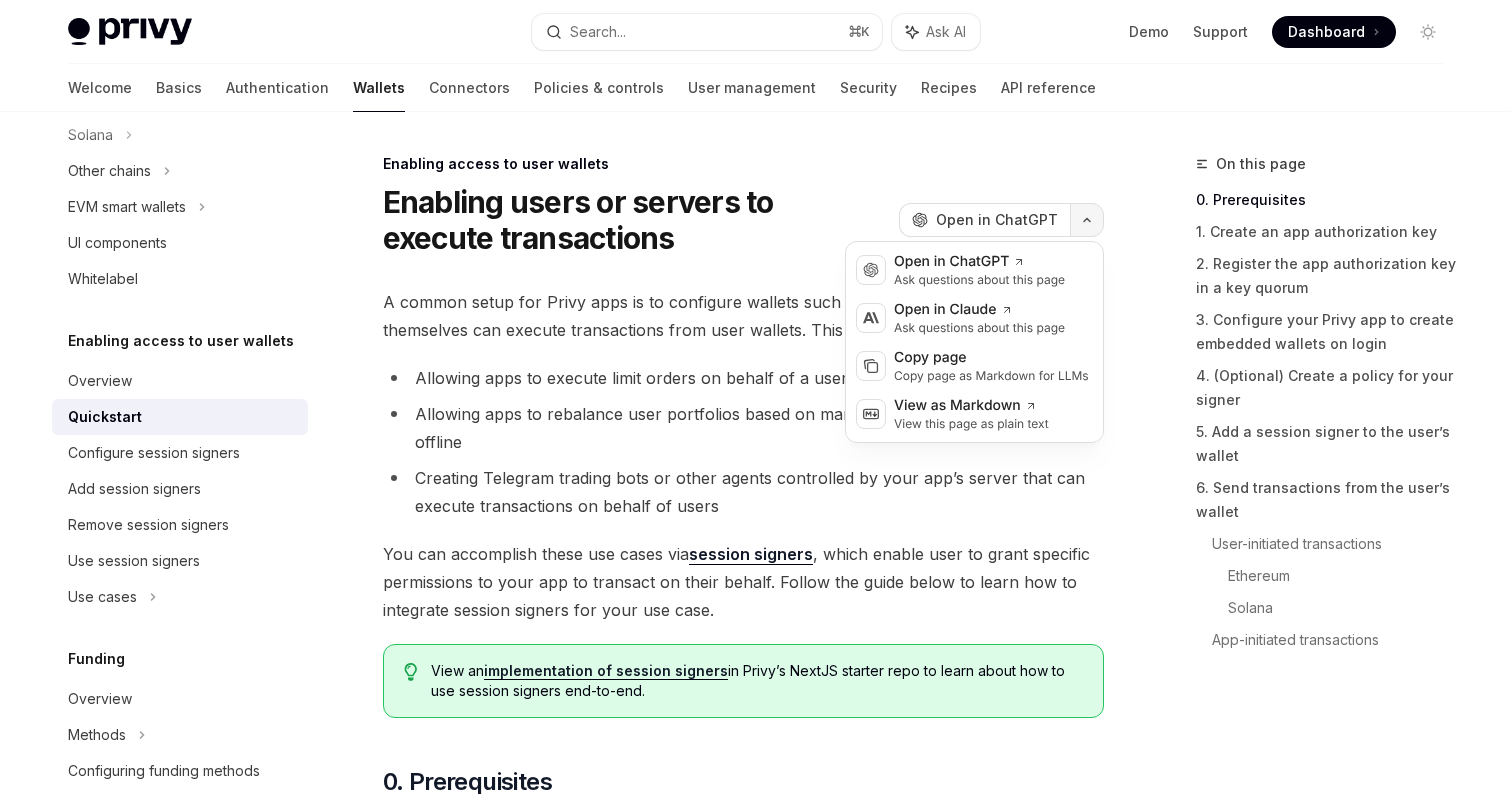 click at bounding box center [1087, 220] 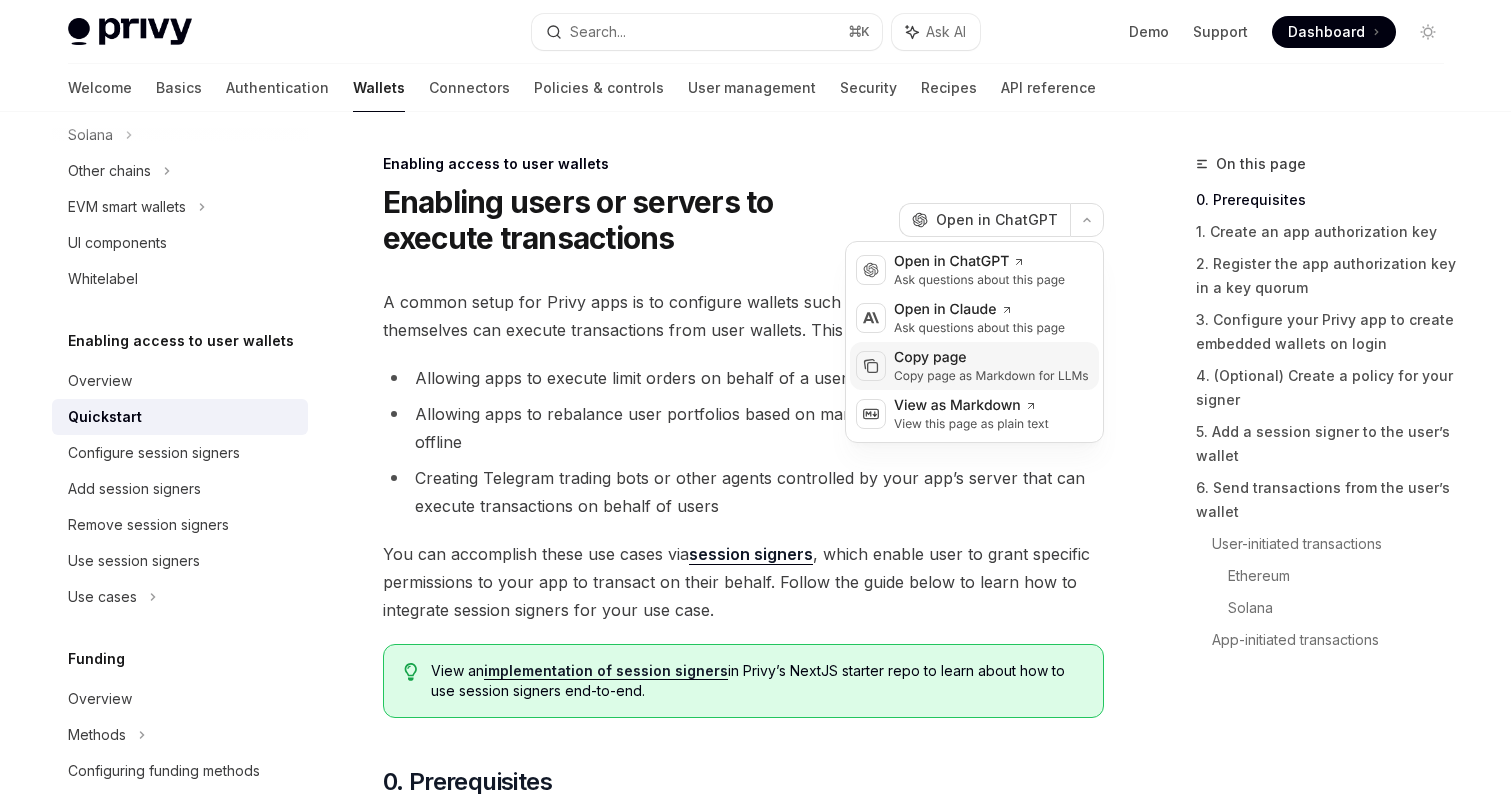 click on "Copy page Copy page as Markdown for LLMs" at bounding box center (991, 366) 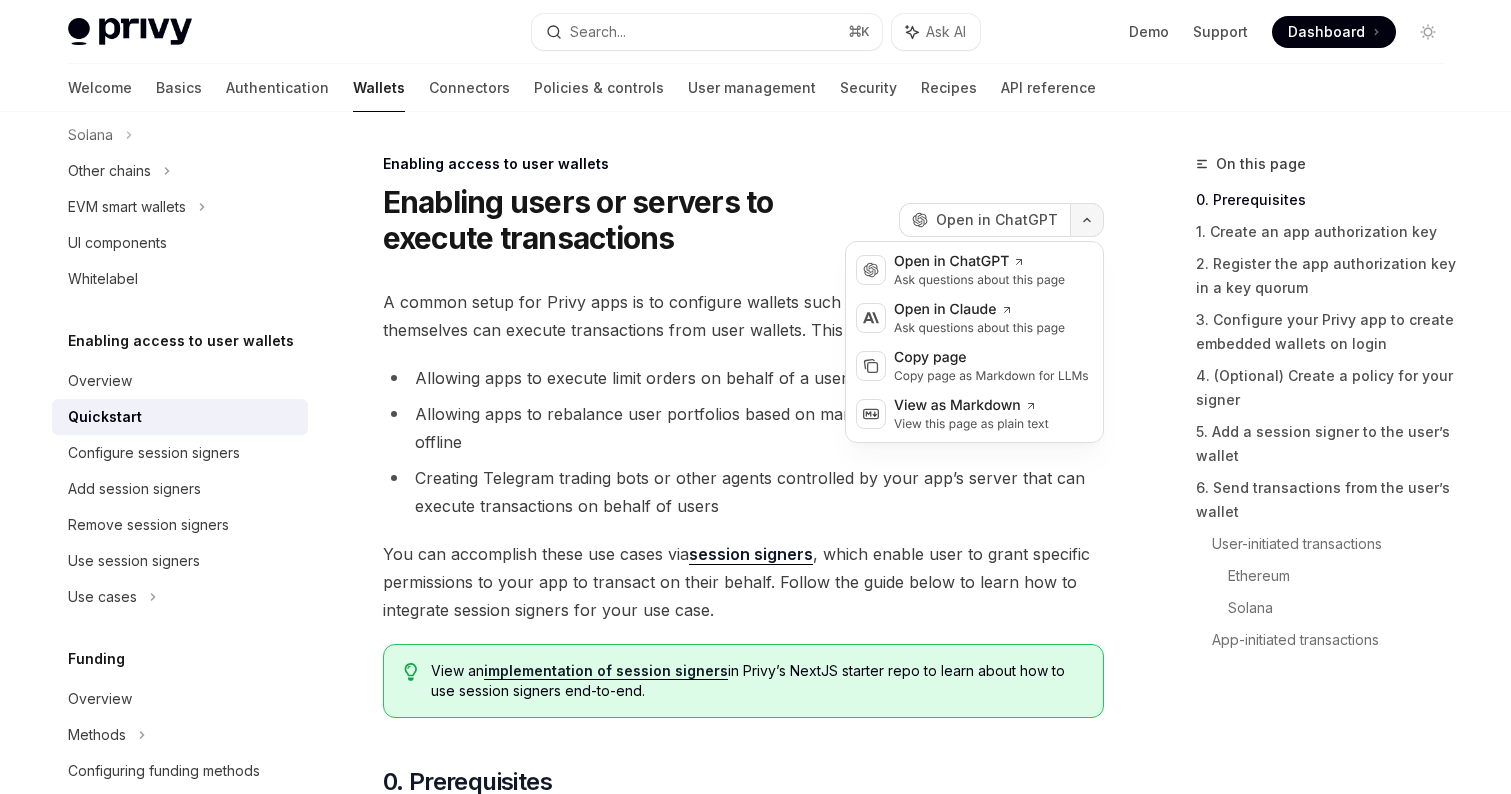 click 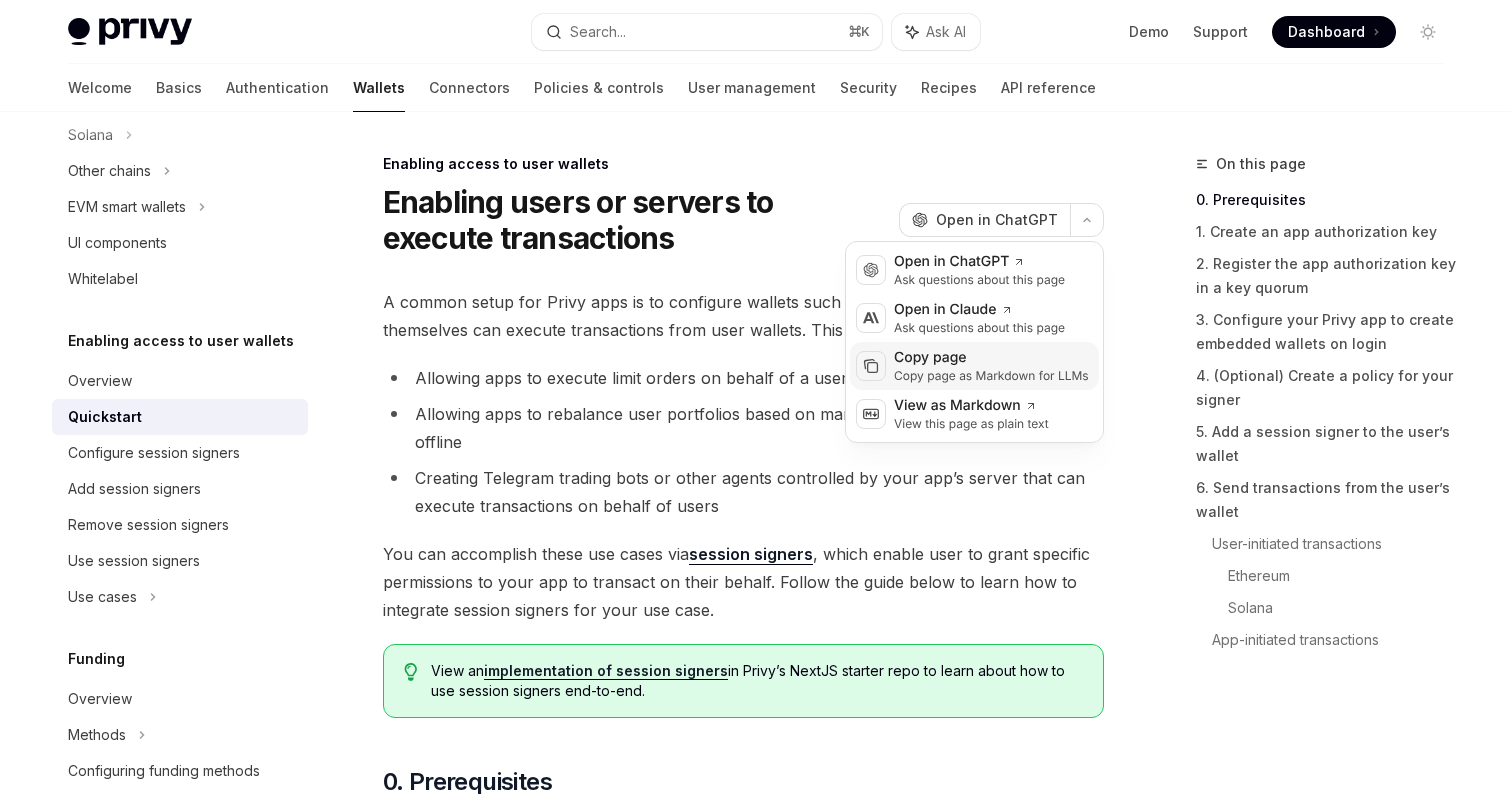 click 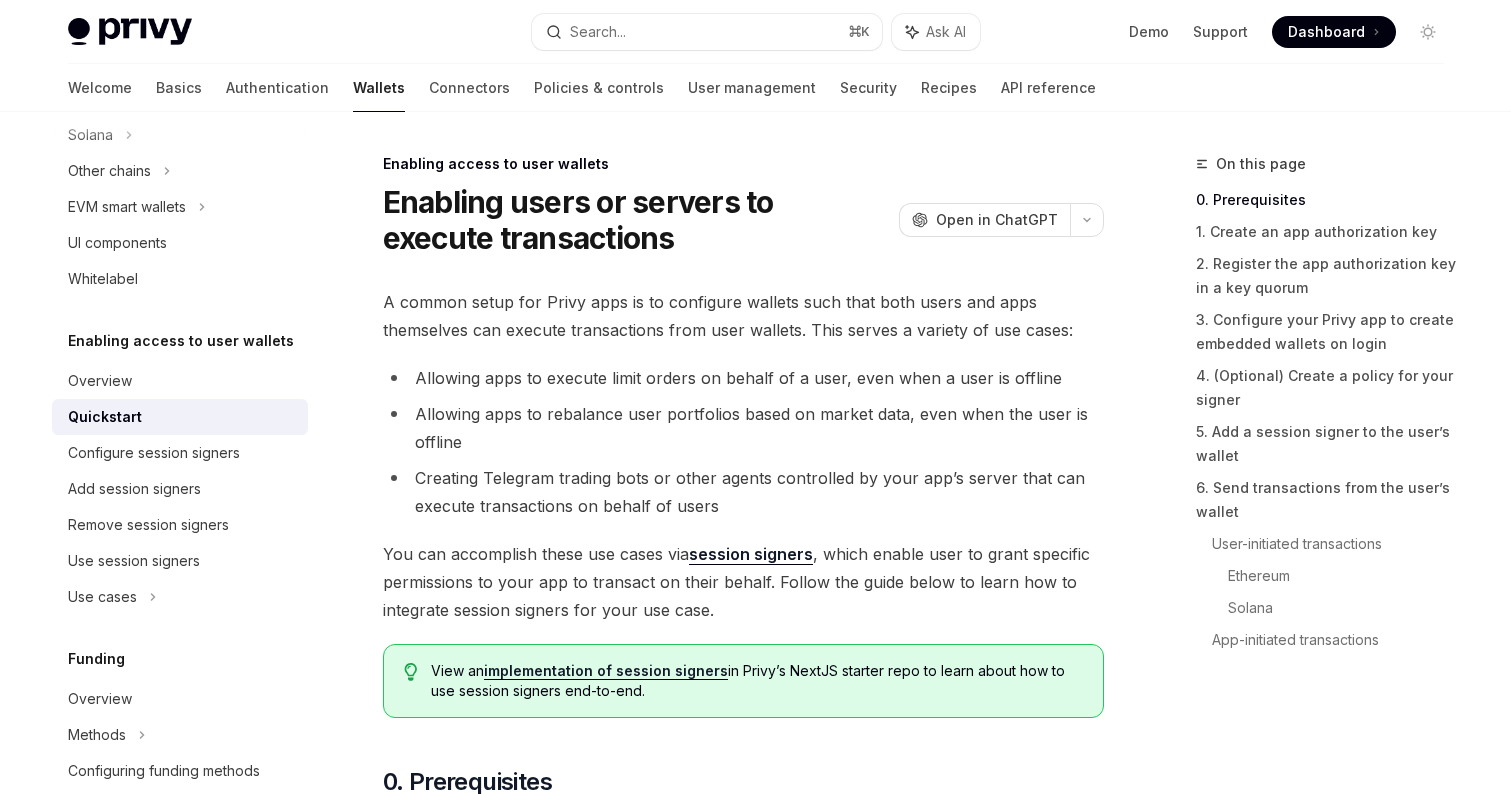 scroll, scrollTop: 44, scrollLeft: 0, axis: vertical 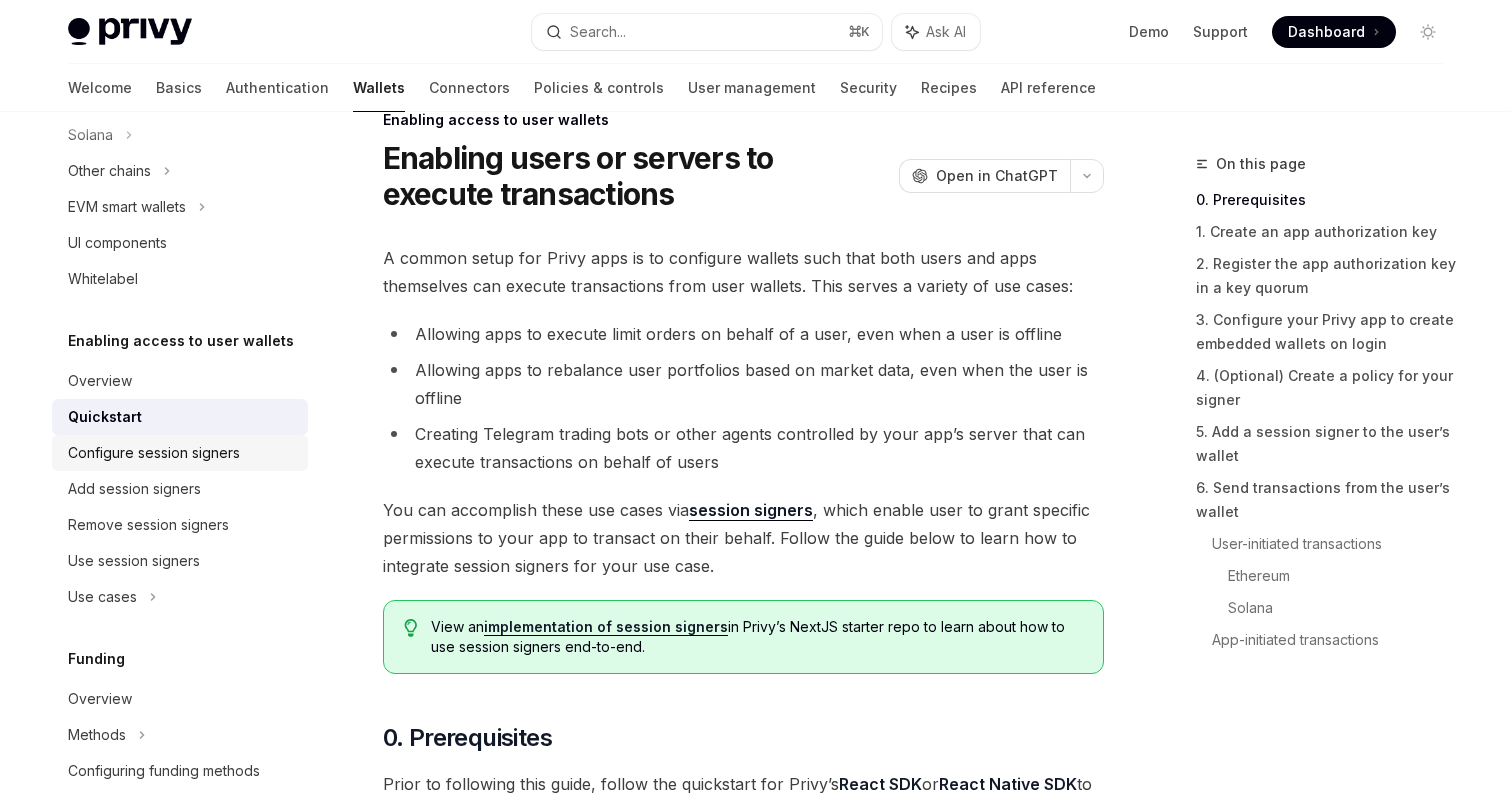 click on "Configure session signers" at bounding box center (154, 453) 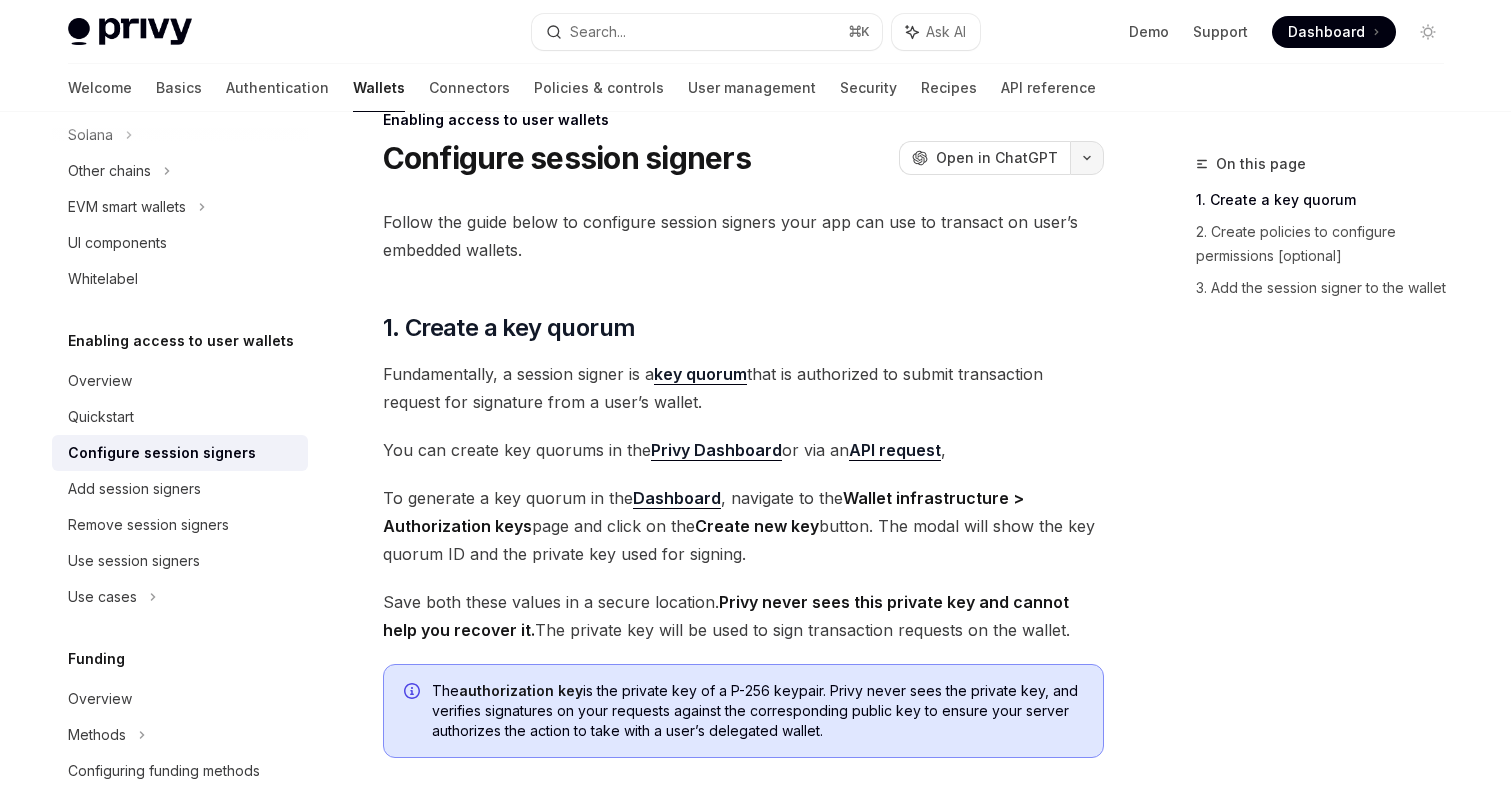 click at bounding box center (1087, 158) 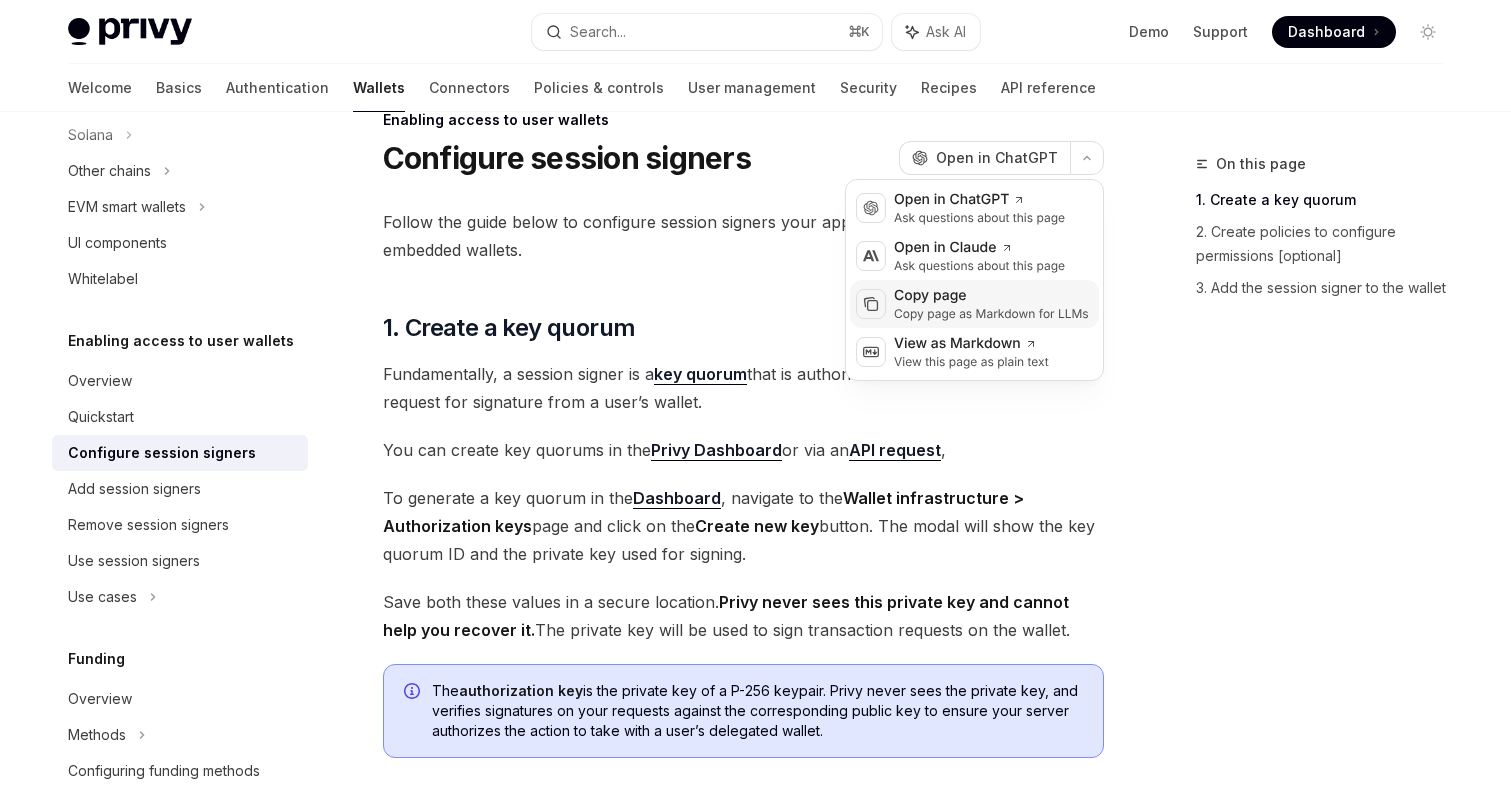 click on "Copy page as Markdown for LLMs" at bounding box center (991, 314) 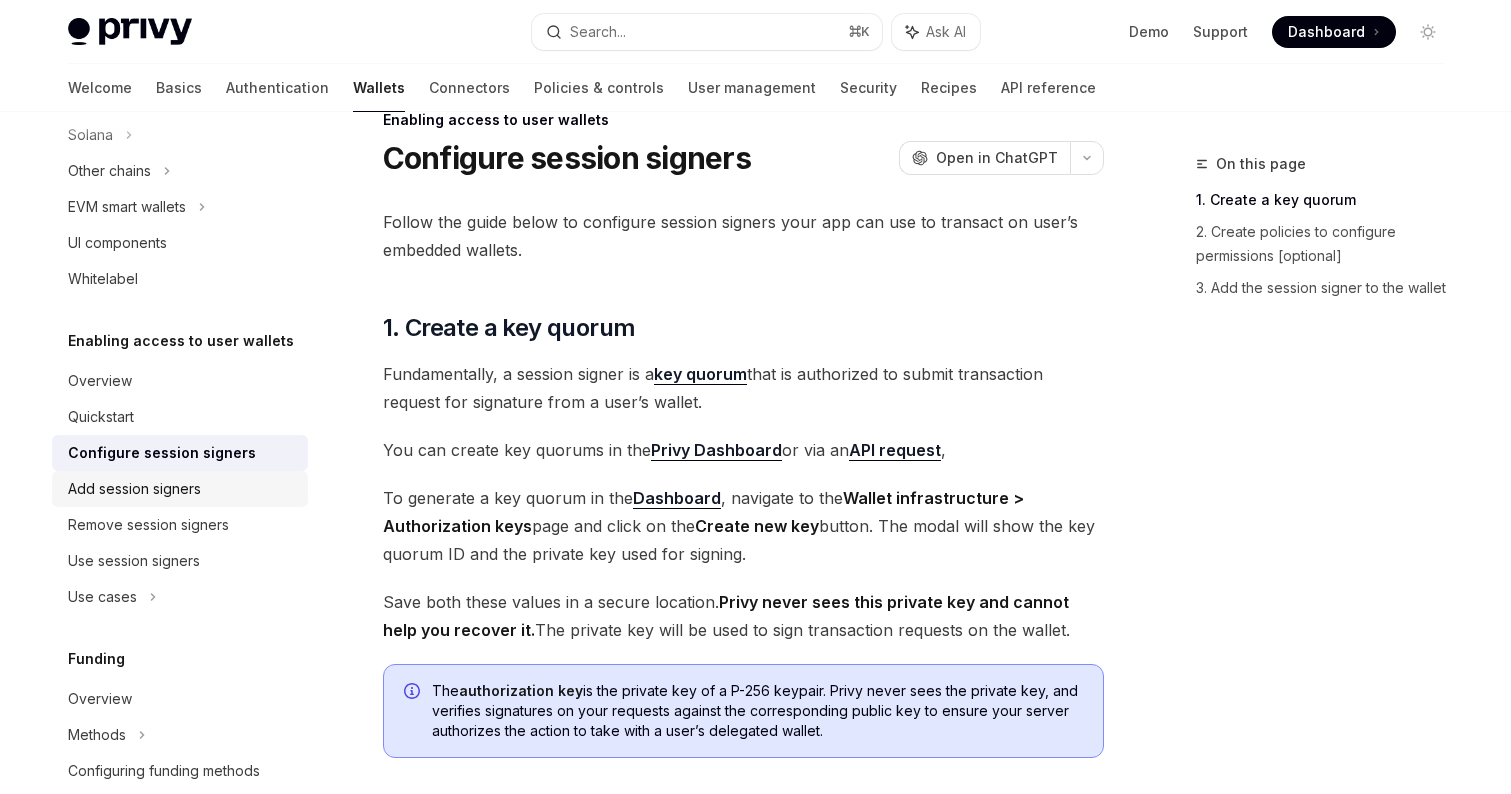 click on "Add session signers" at bounding box center (134, 489) 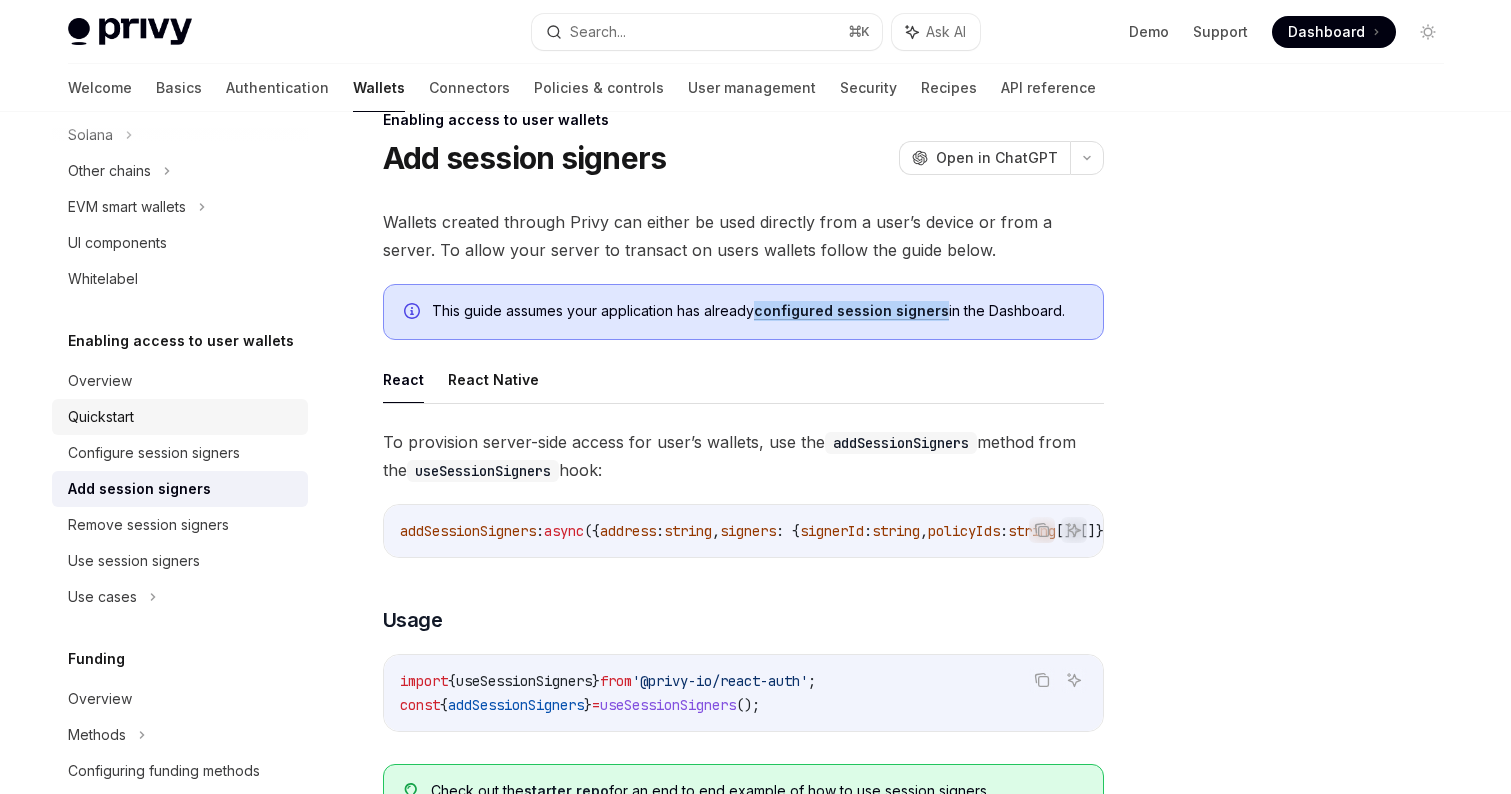 click on "Quickstart" at bounding box center (182, 417) 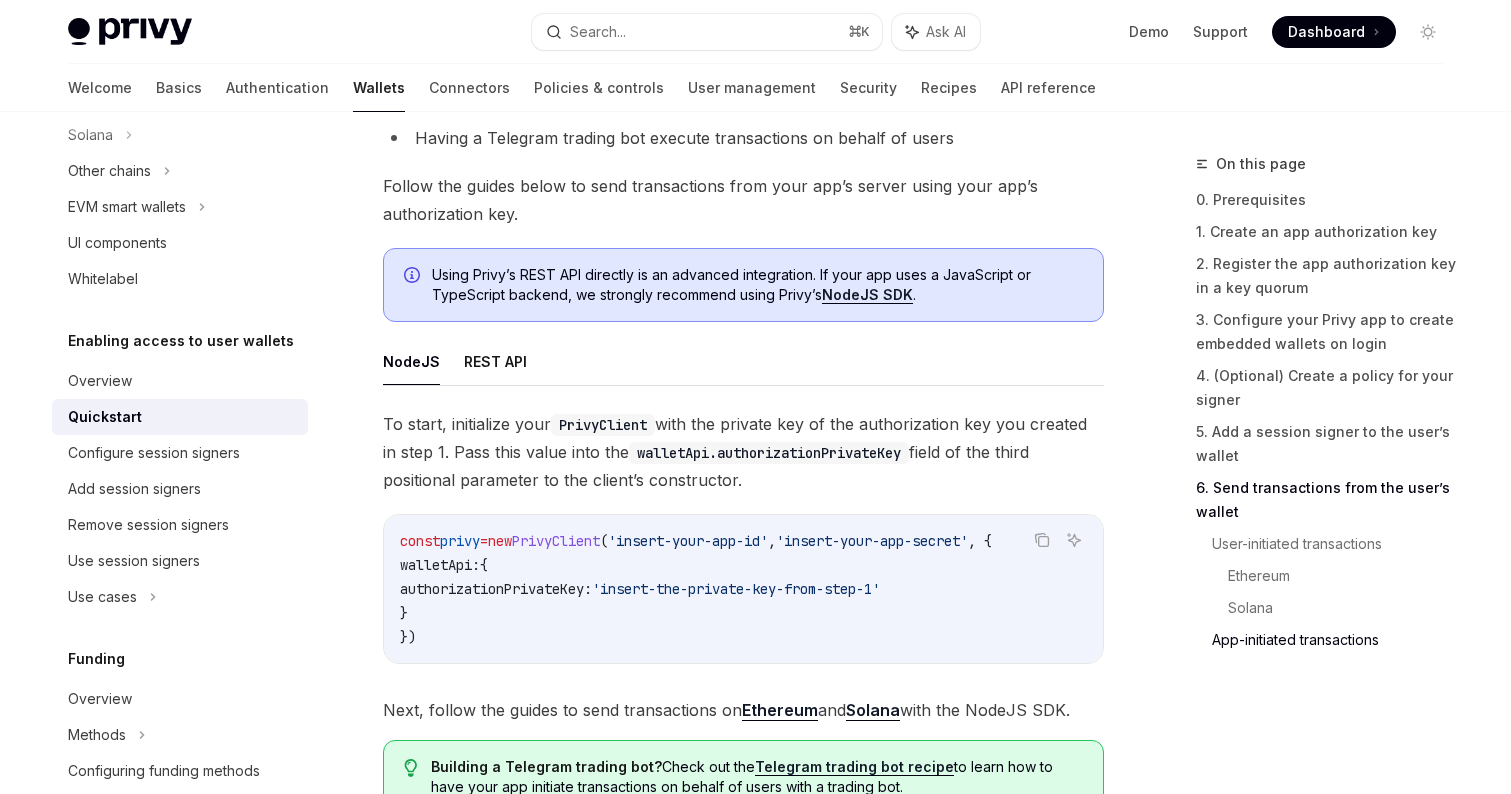 scroll, scrollTop: 5322, scrollLeft: 0, axis: vertical 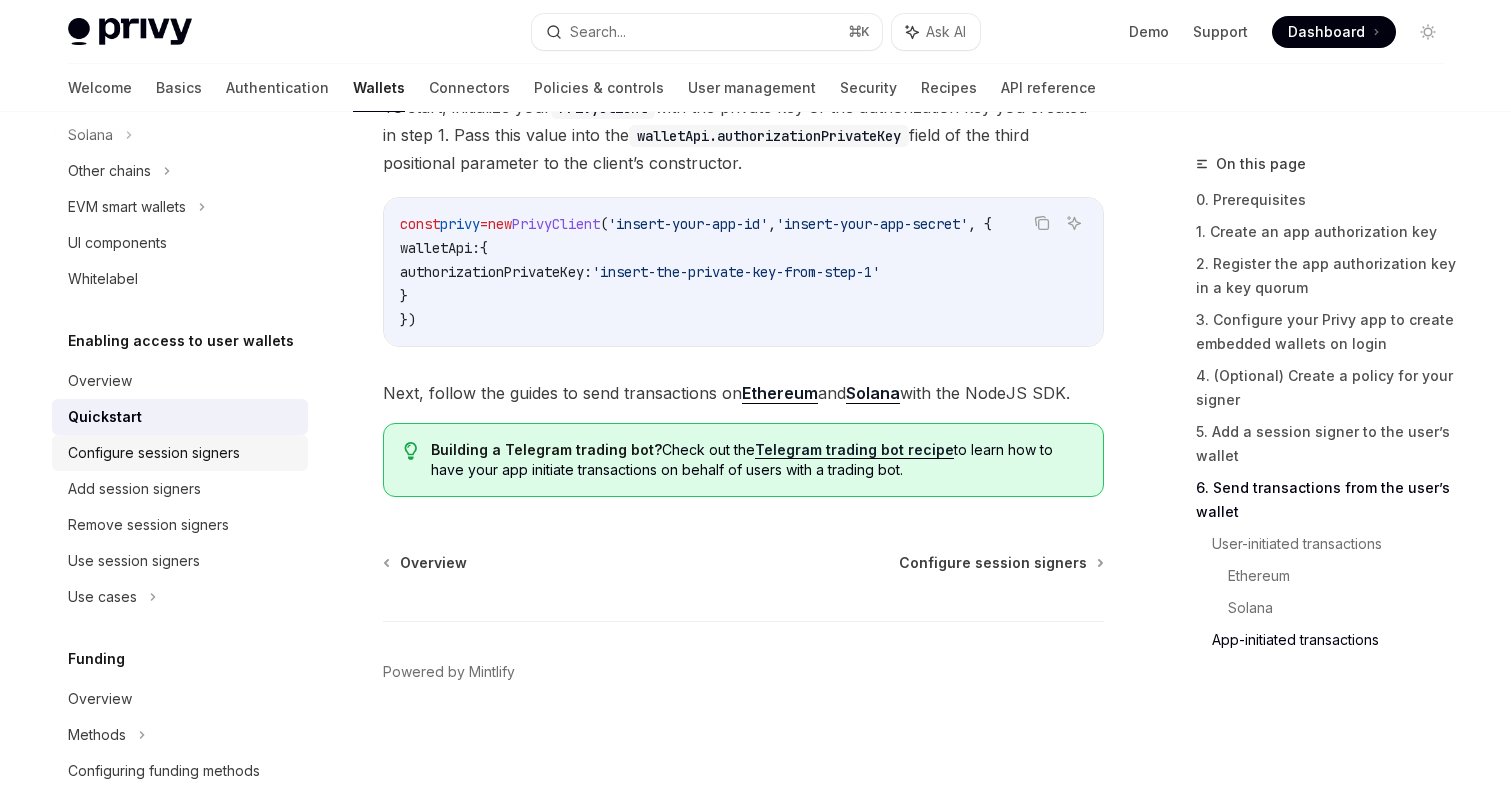 click on "Configure session signers" at bounding box center [154, 453] 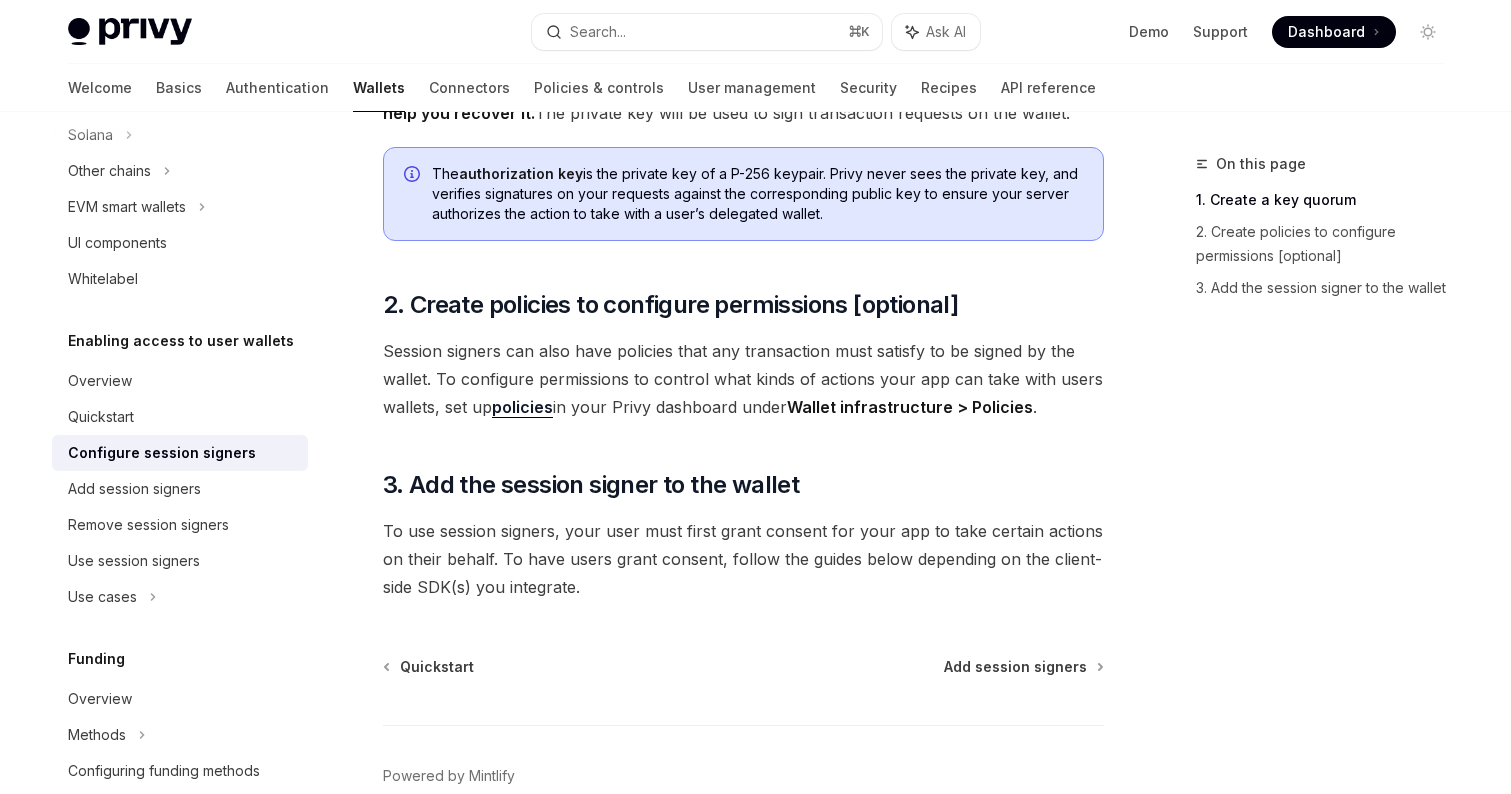 scroll, scrollTop: 665, scrollLeft: 0, axis: vertical 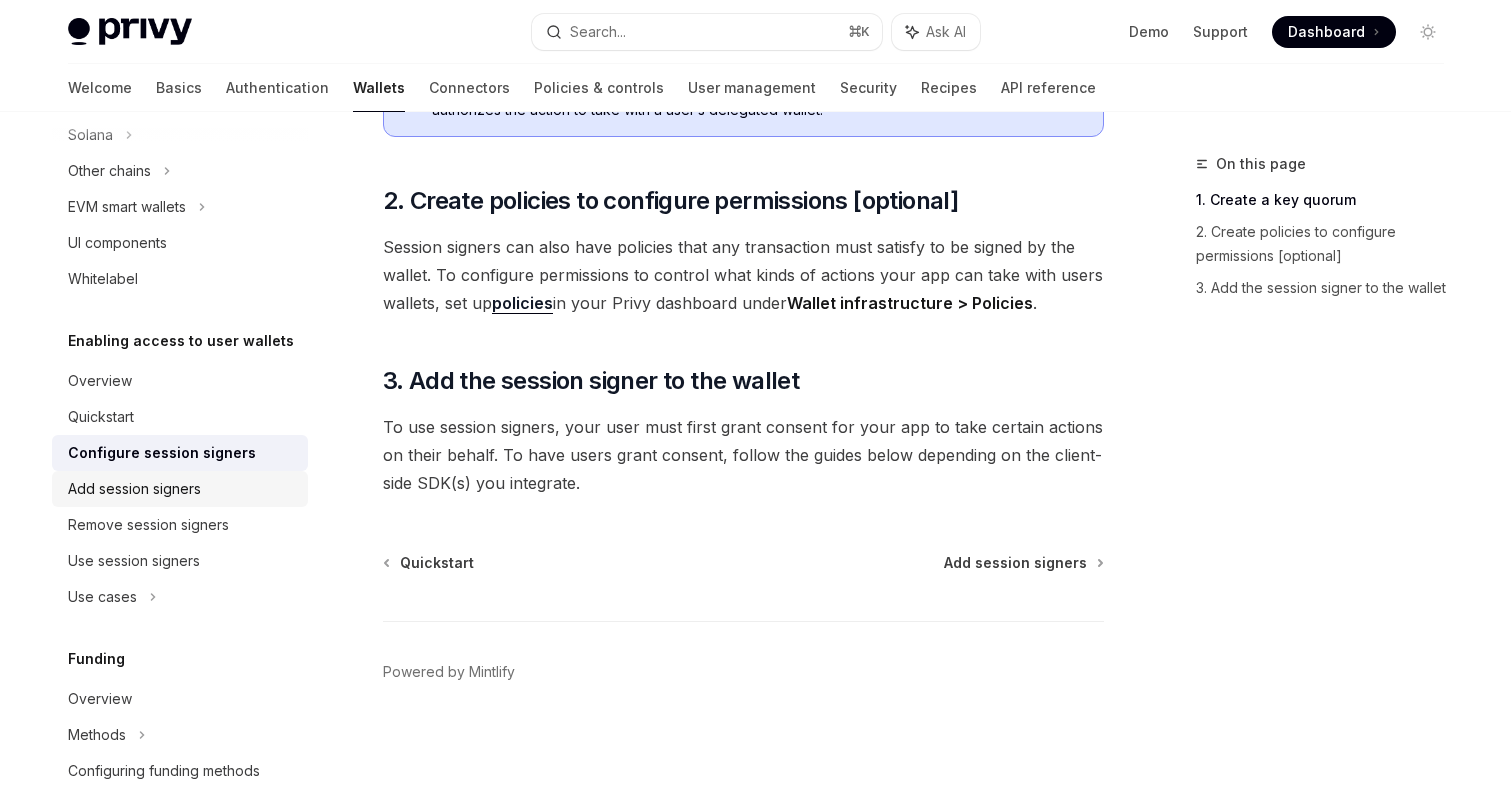 click on "Add session signers" at bounding box center [134, 489] 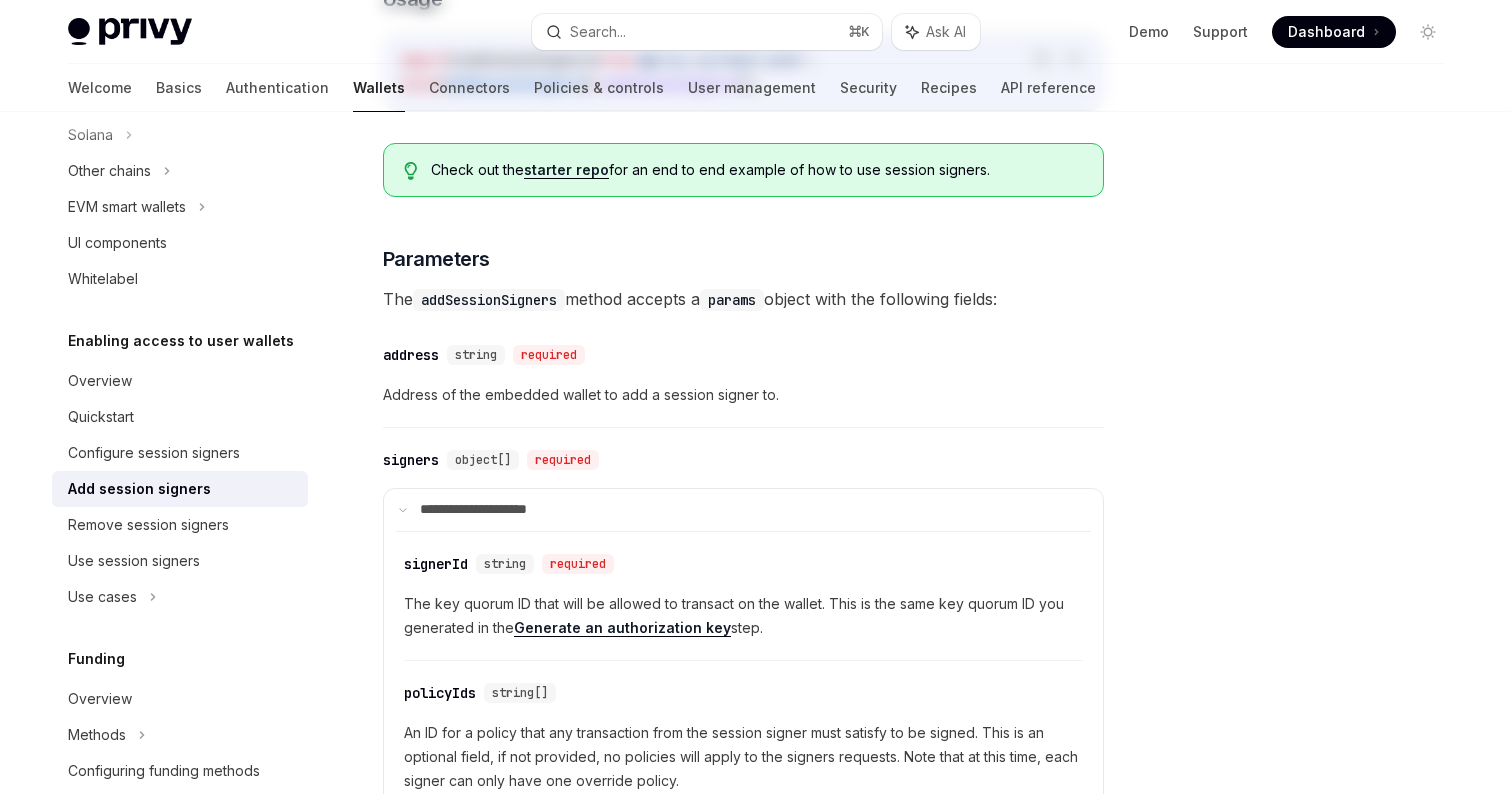 scroll, scrollTop: 0, scrollLeft: 0, axis: both 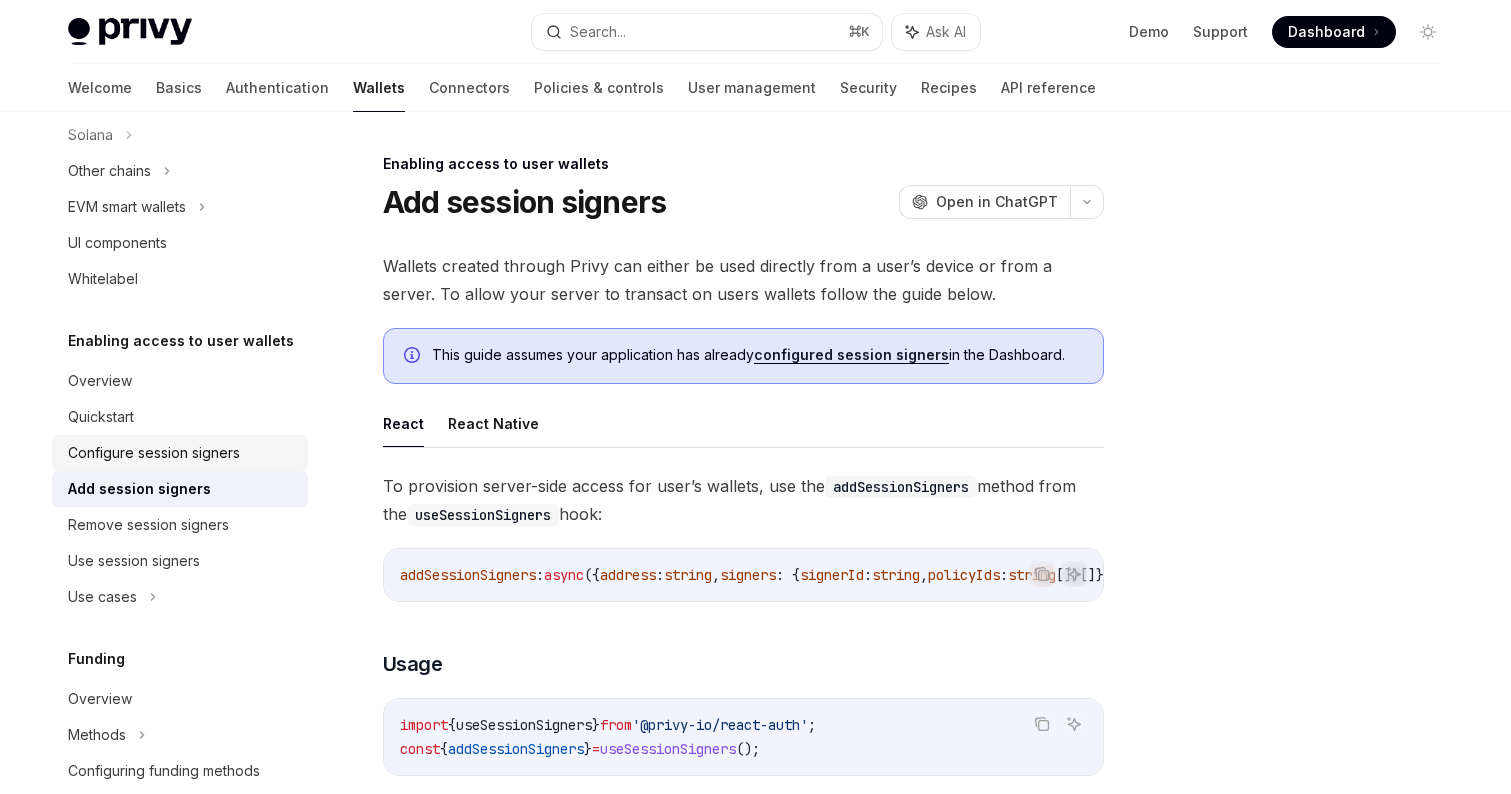 click on "Configure session signers" at bounding box center [182, 453] 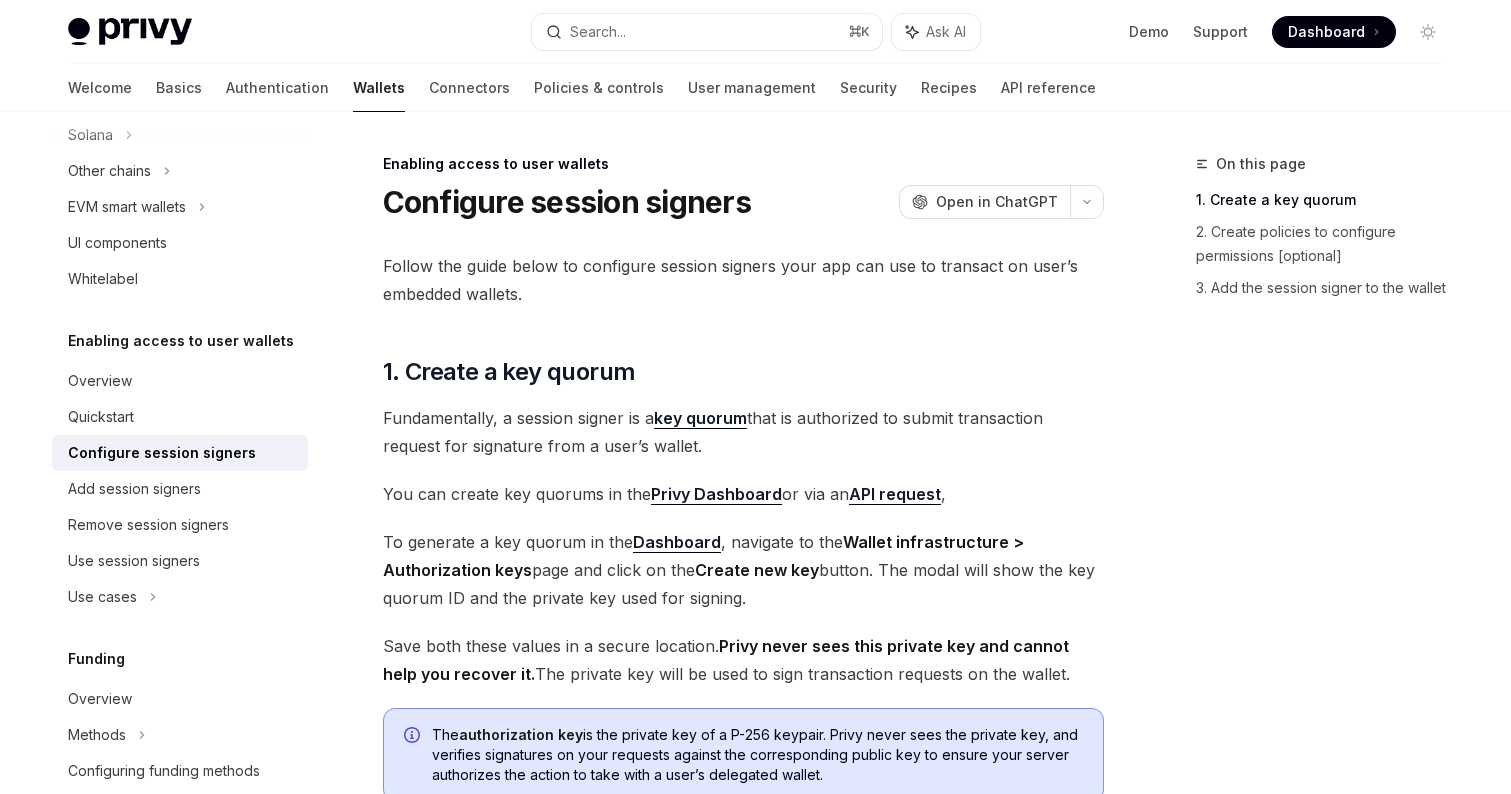 scroll, scrollTop: 665, scrollLeft: 0, axis: vertical 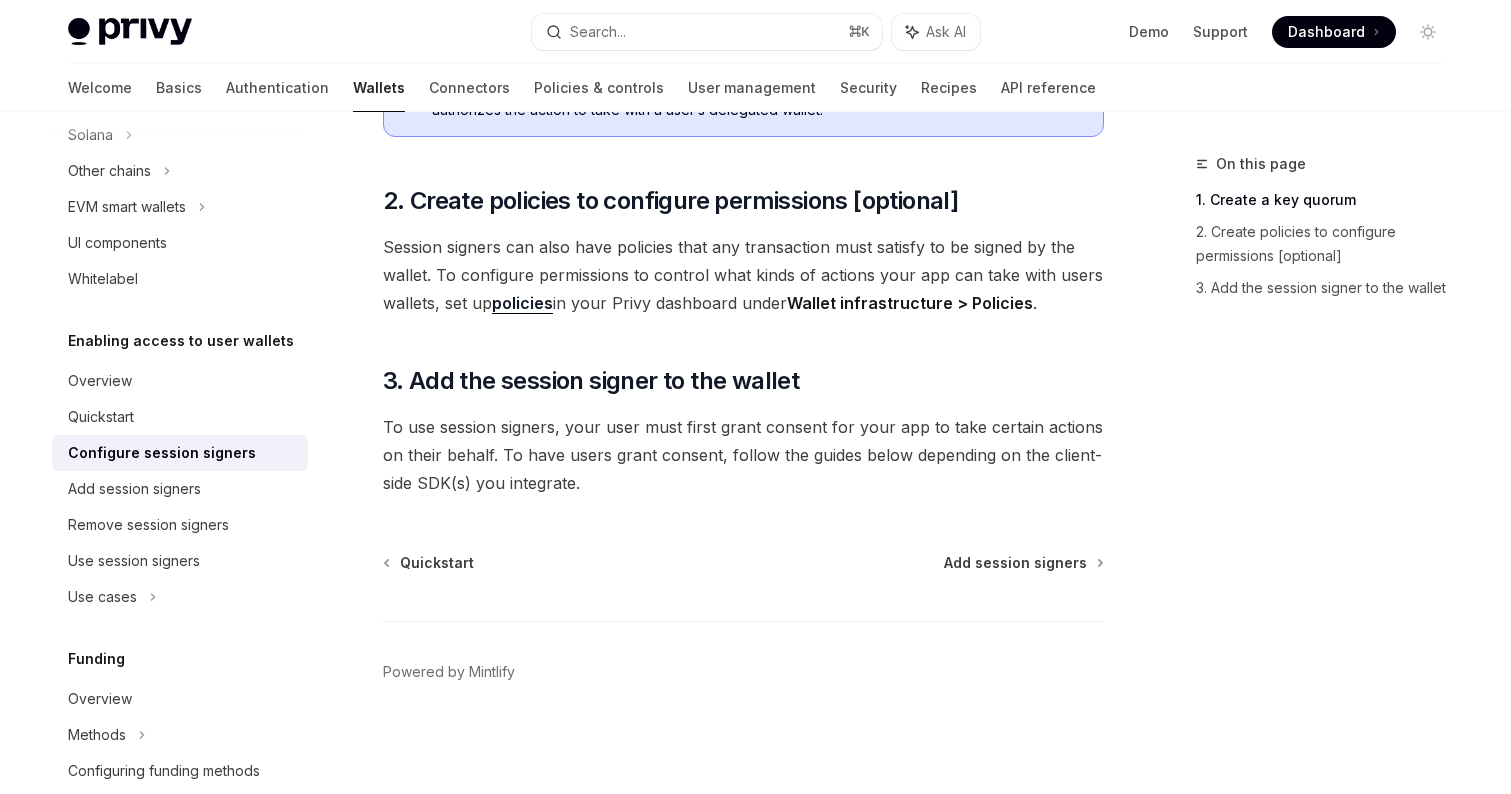 drag, startPoint x: 623, startPoint y: 489, endPoint x: 592, endPoint y: 492, distance: 31.144823 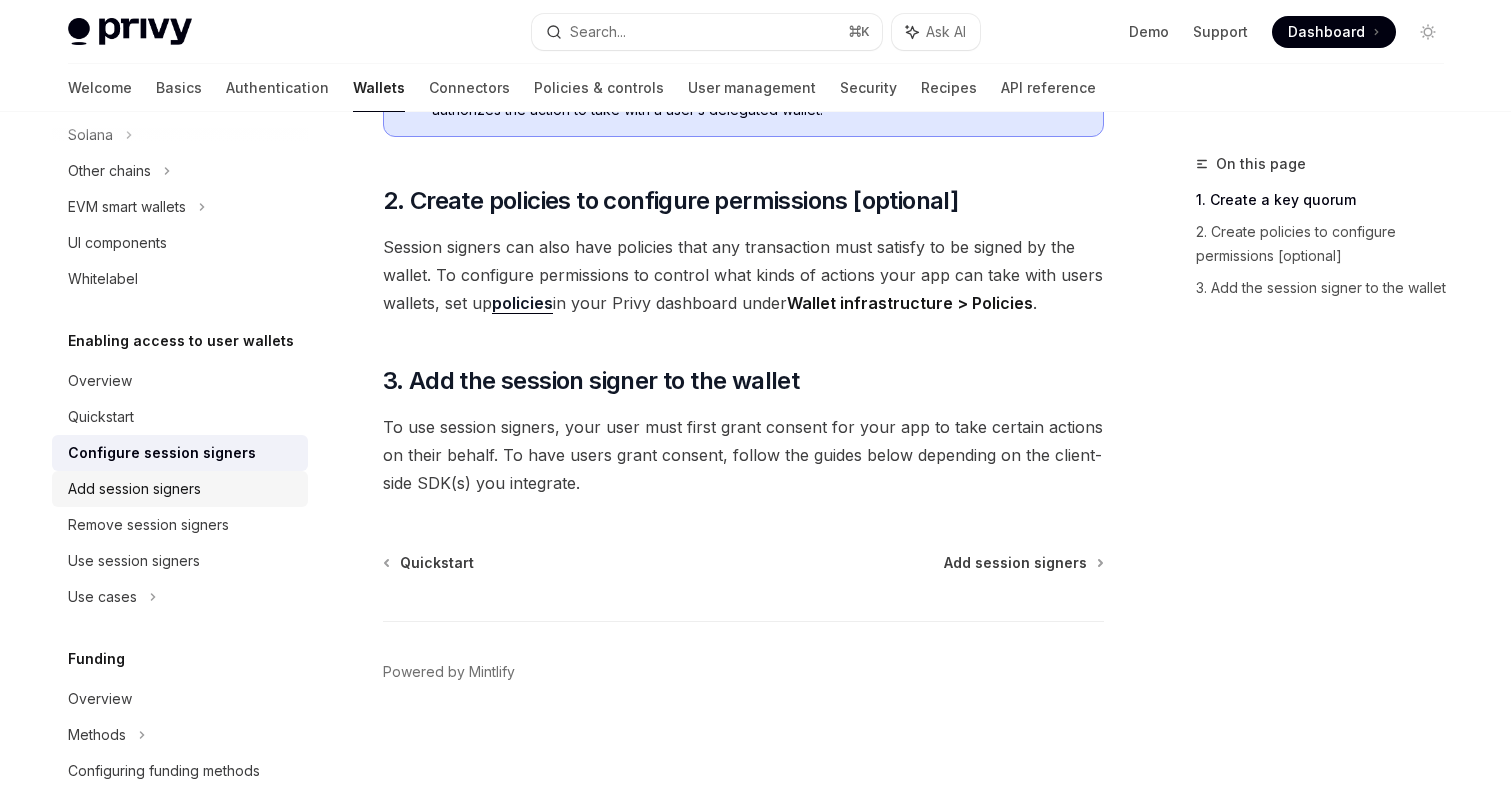 click on "Add session signers" at bounding box center (134, 489) 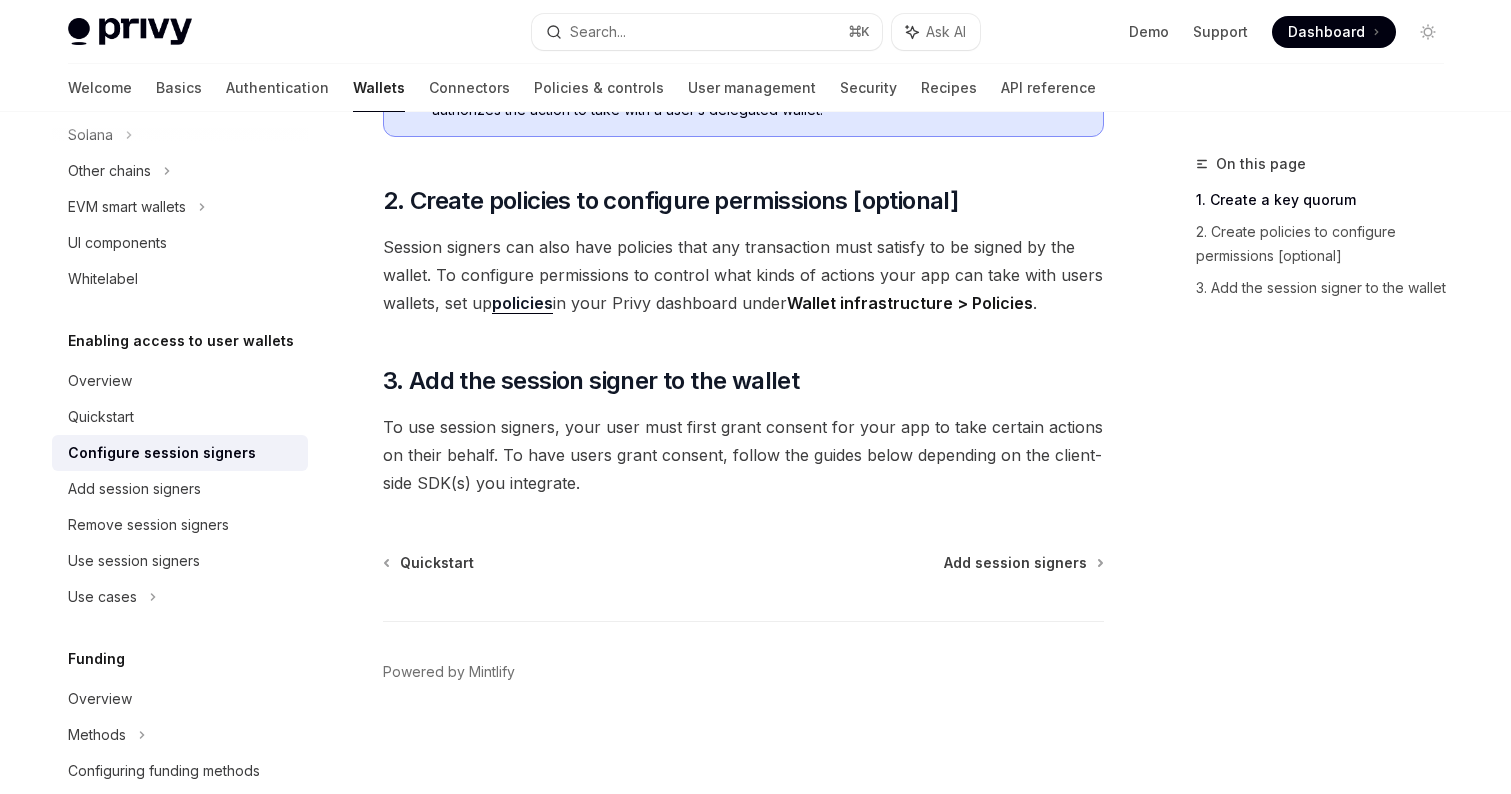 scroll, scrollTop: 0, scrollLeft: 0, axis: both 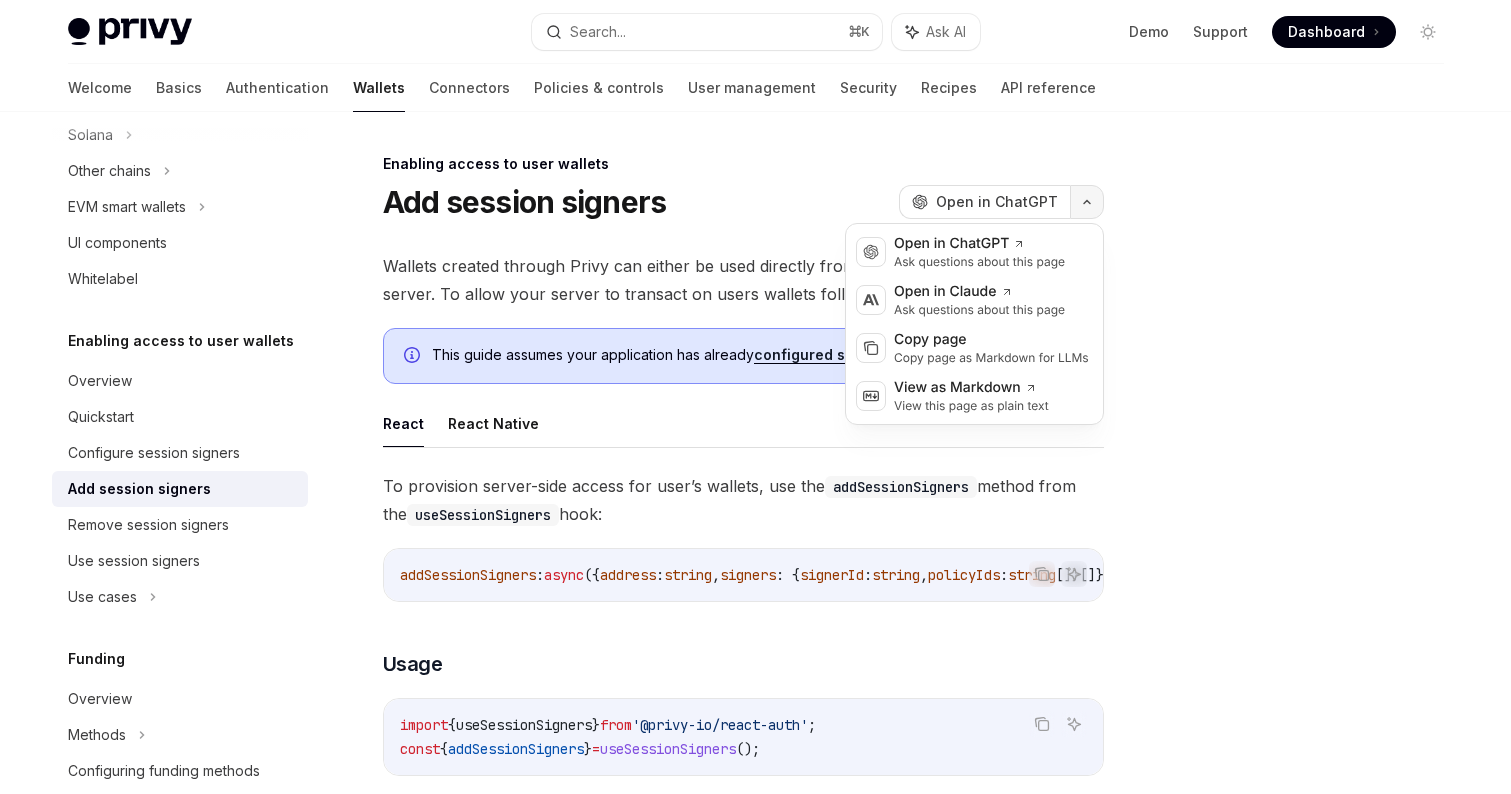 click at bounding box center [1087, 202] 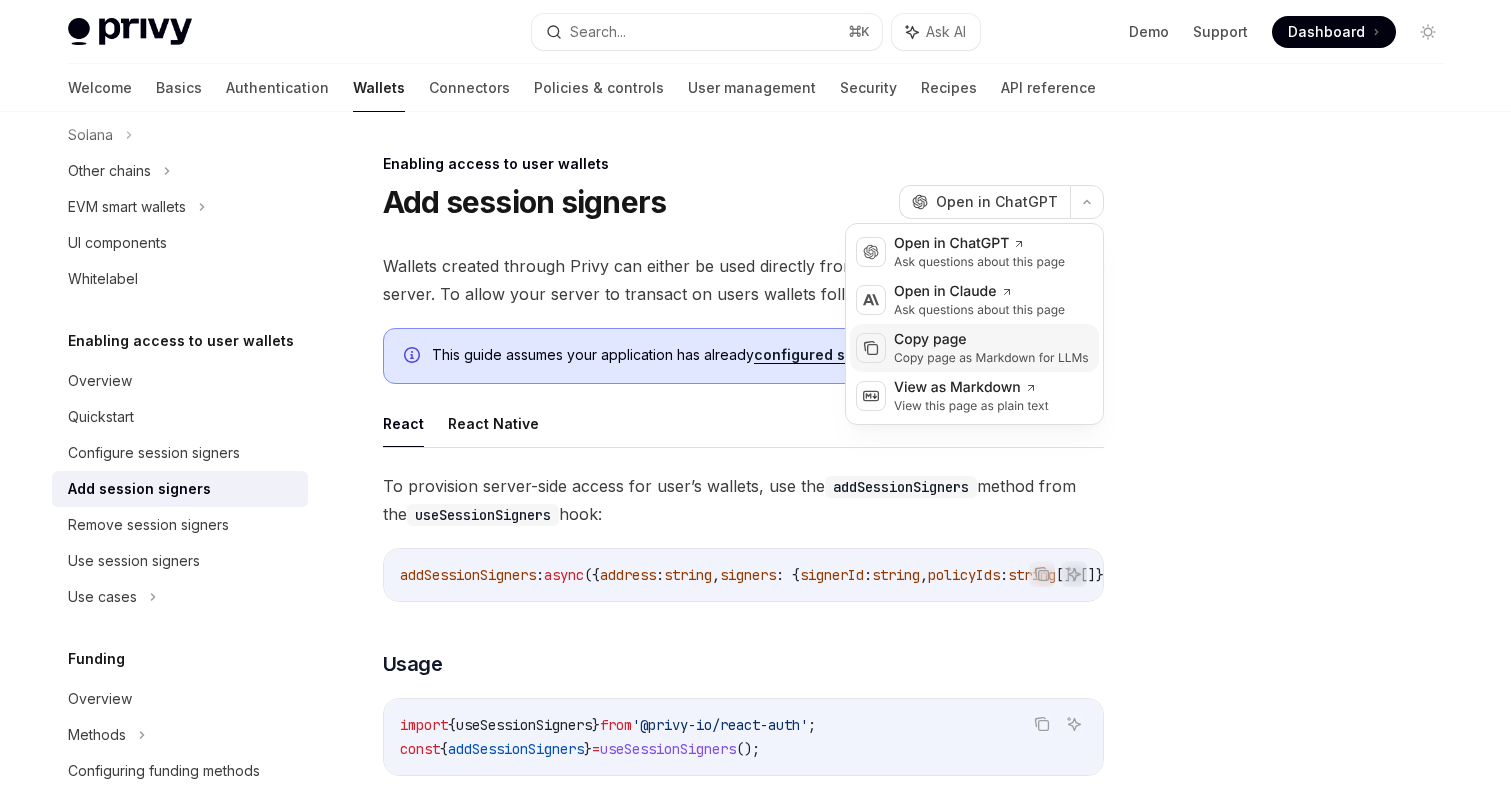 click on "Copy page" at bounding box center [991, 340] 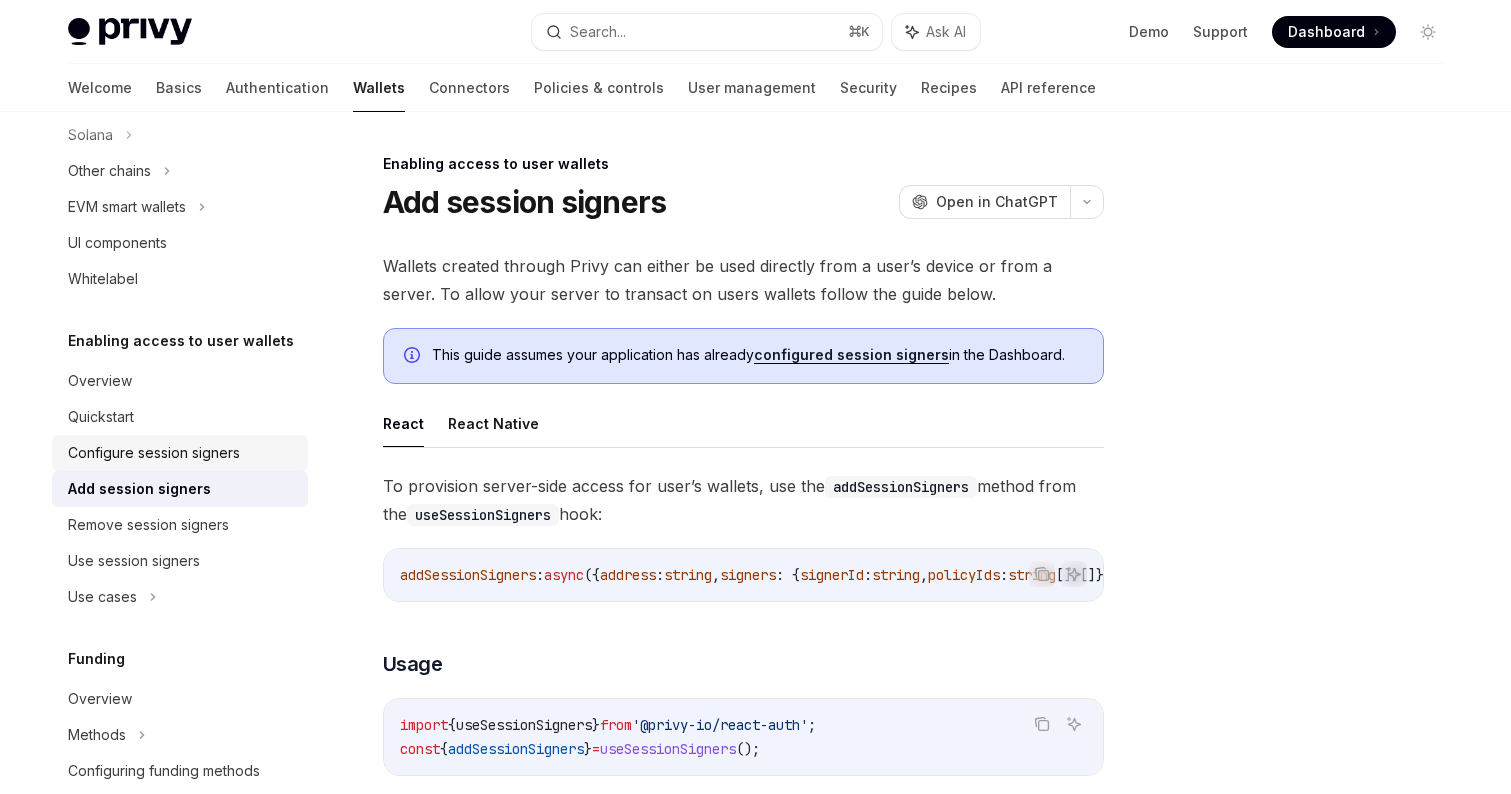 click on "Configure session signers" at bounding box center (154, 453) 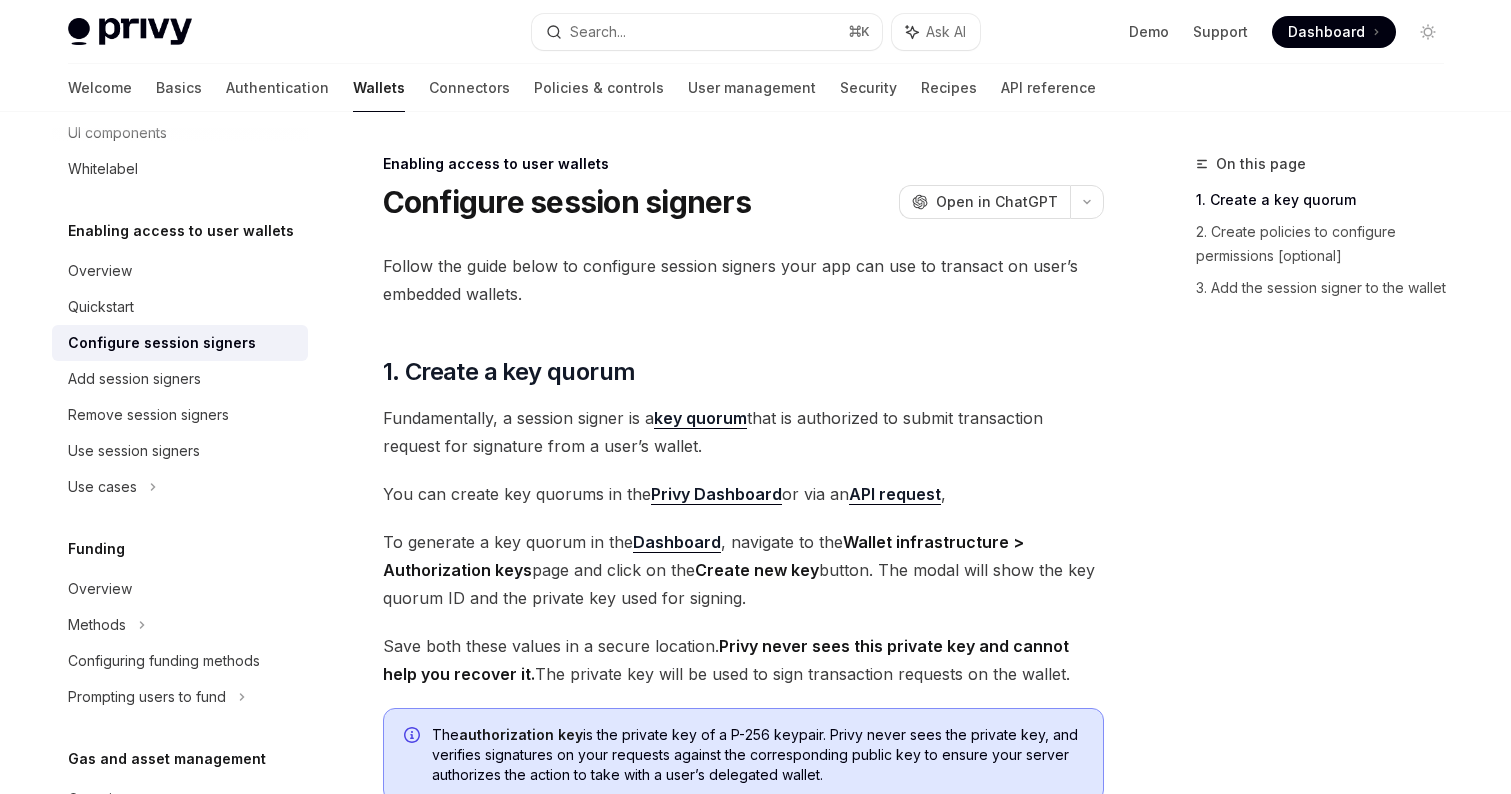 scroll, scrollTop: 596, scrollLeft: 0, axis: vertical 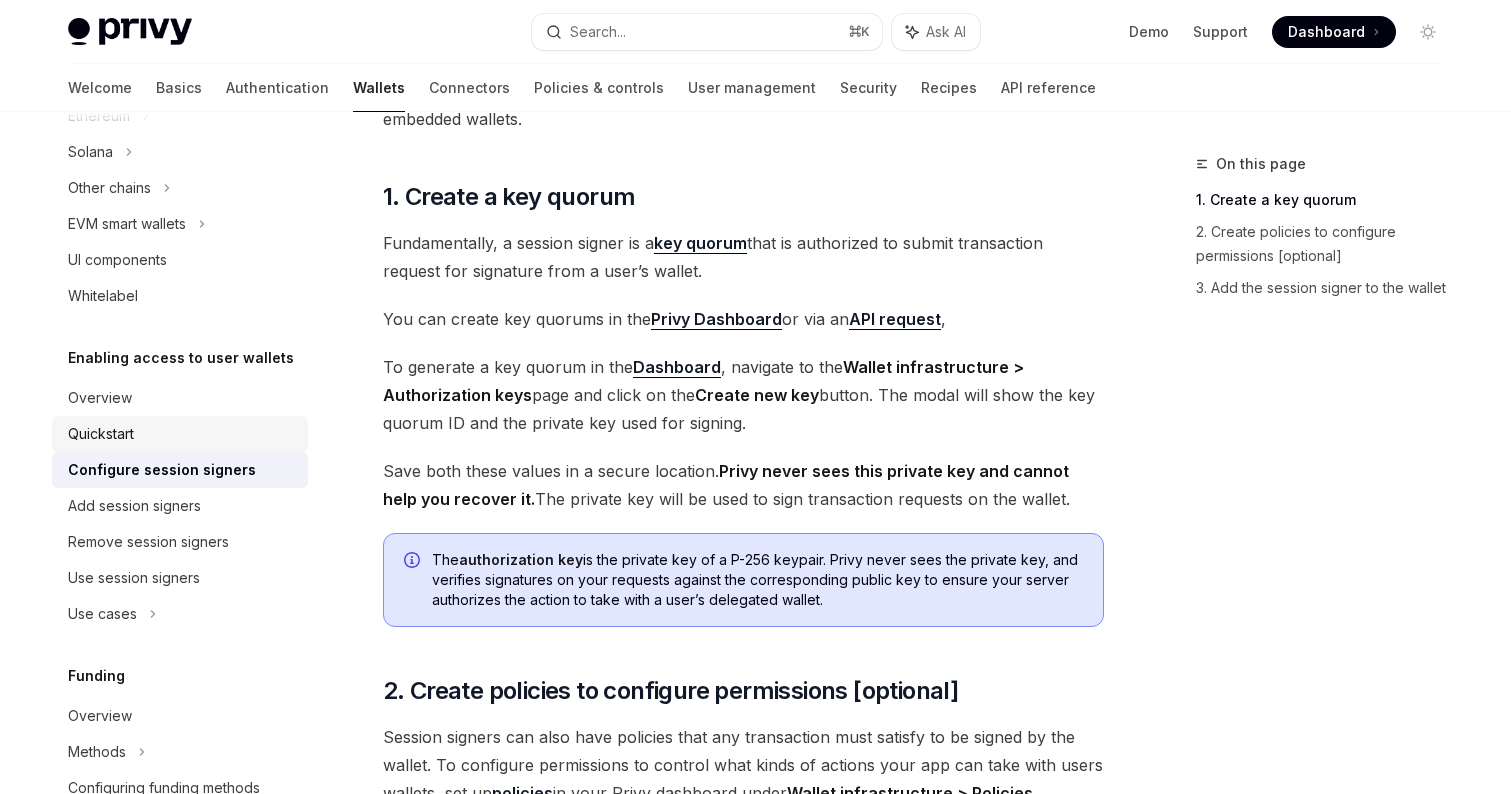 click on "Quickstart" at bounding box center [182, 434] 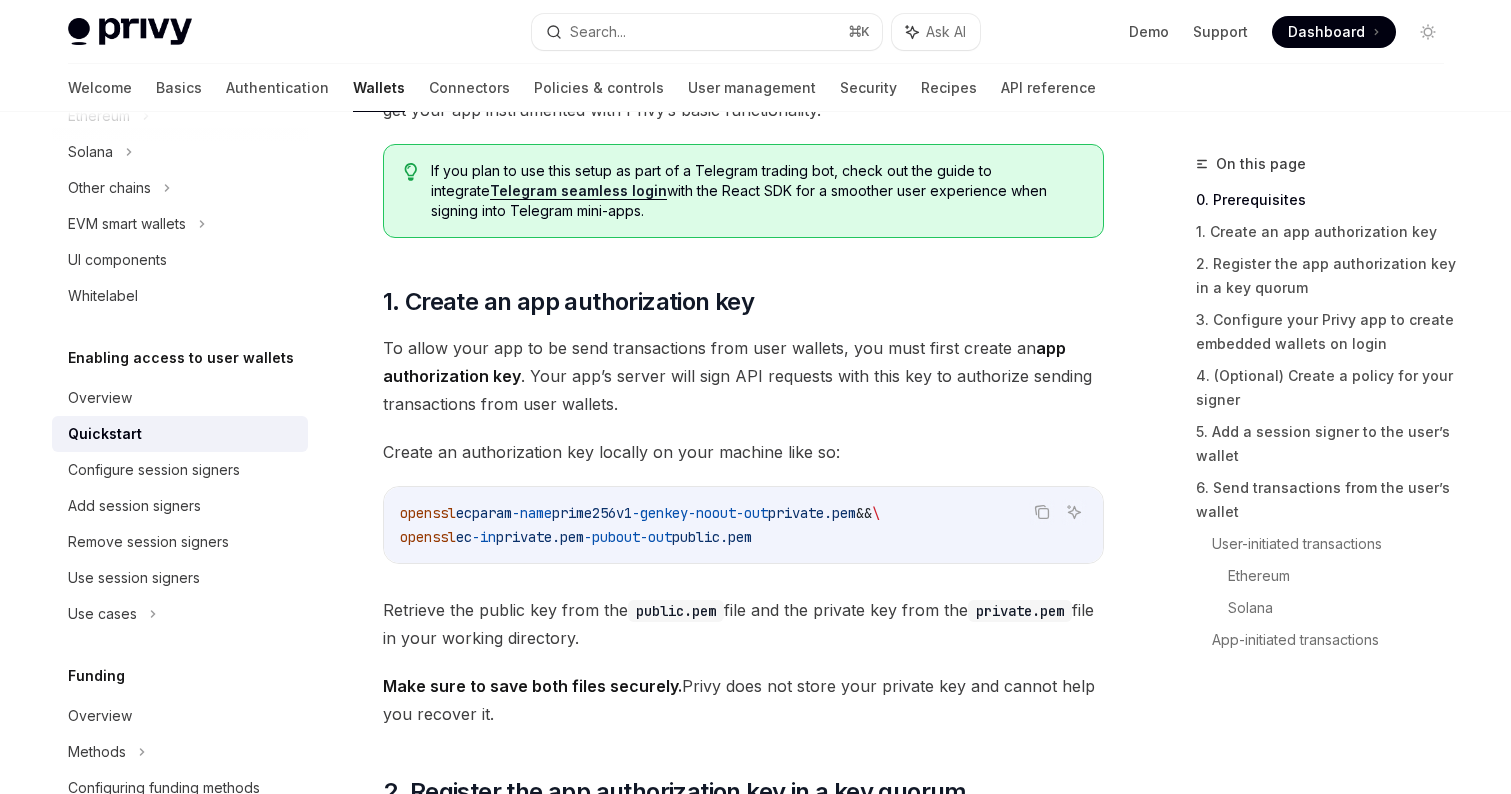 scroll, scrollTop: 745, scrollLeft: 0, axis: vertical 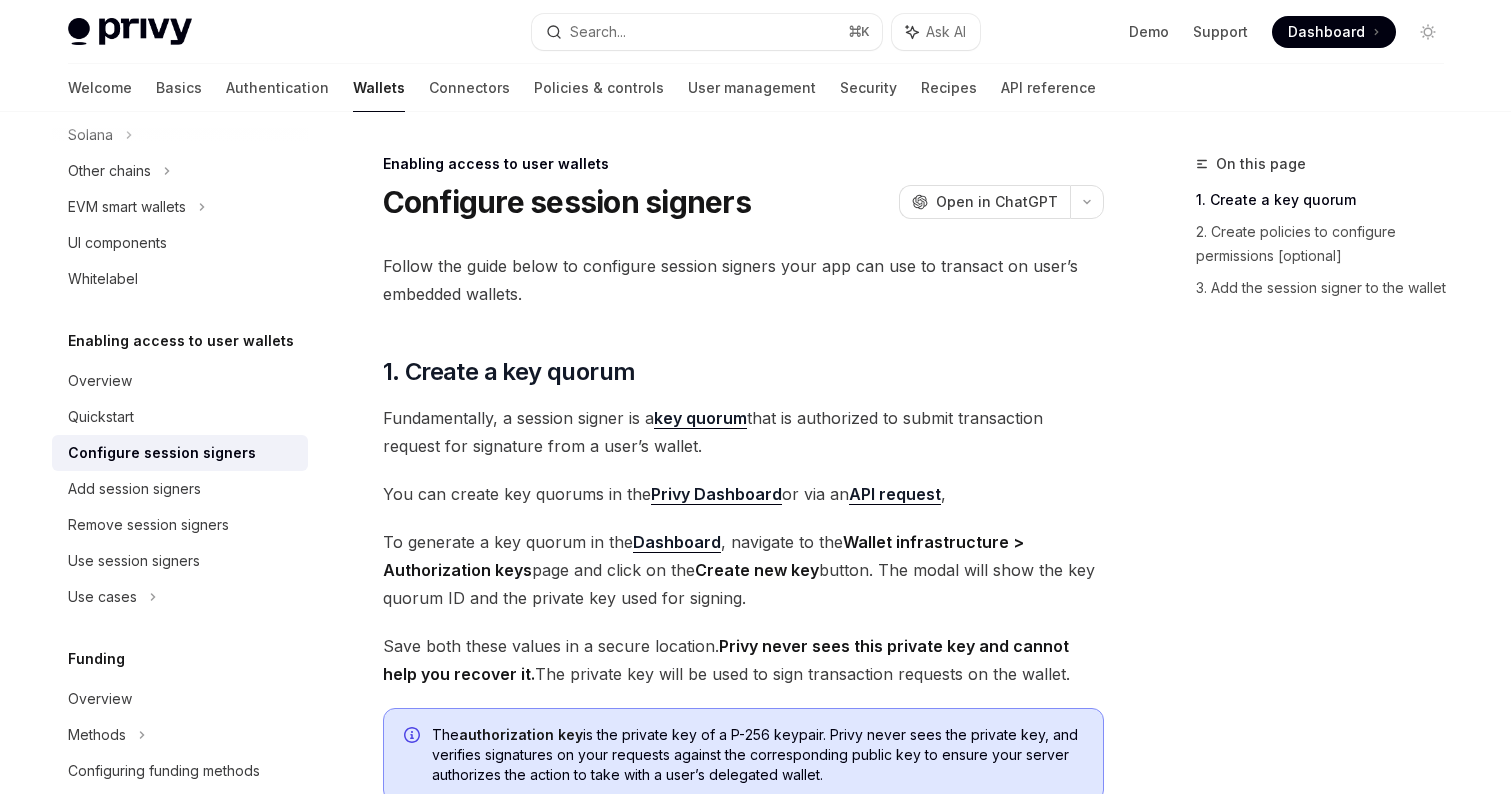 click on "Privy Dashboard" at bounding box center (716, 494) 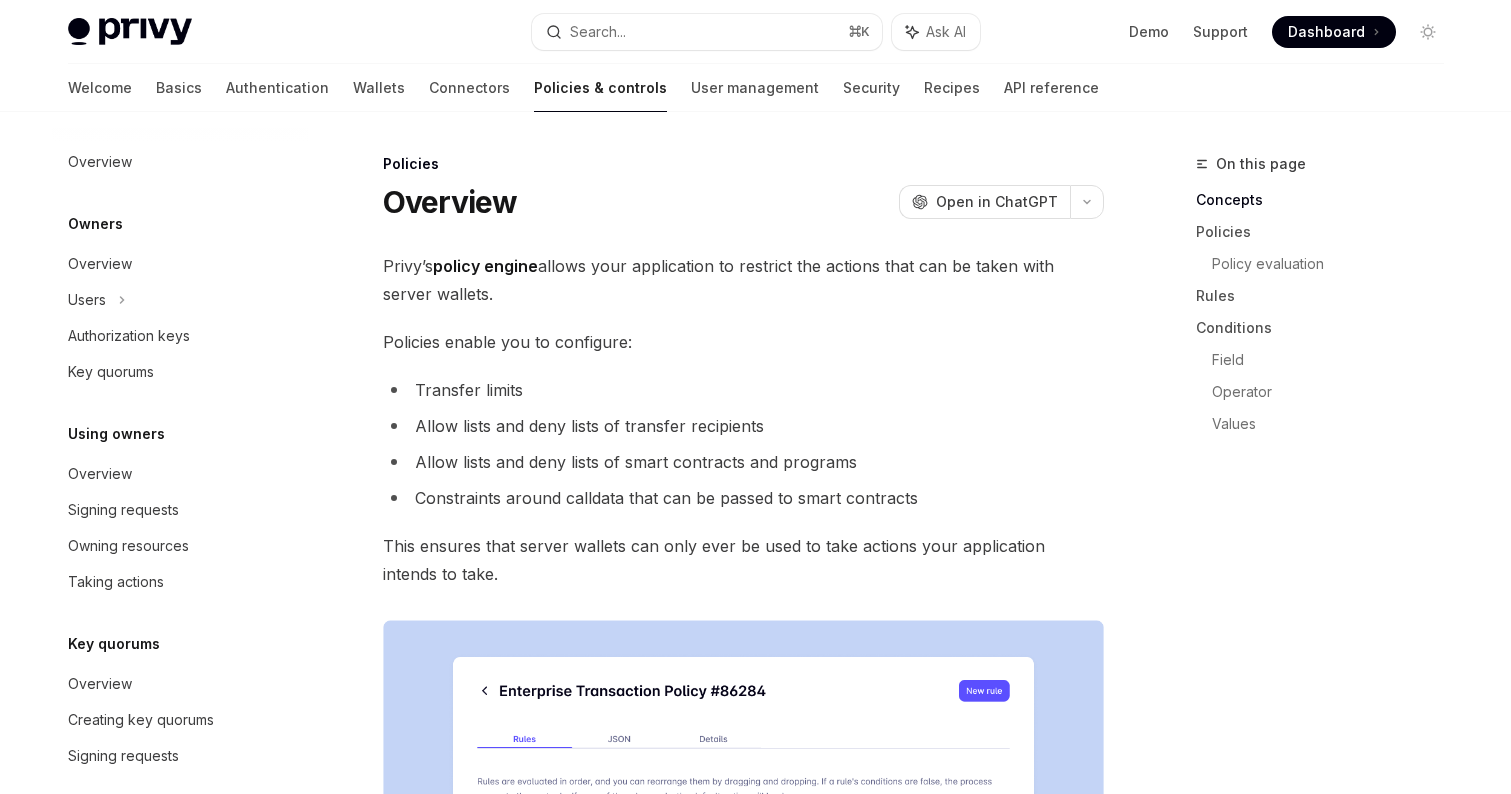 scroll, scrollTop: 0, scrollLeft: 0, axis: both 